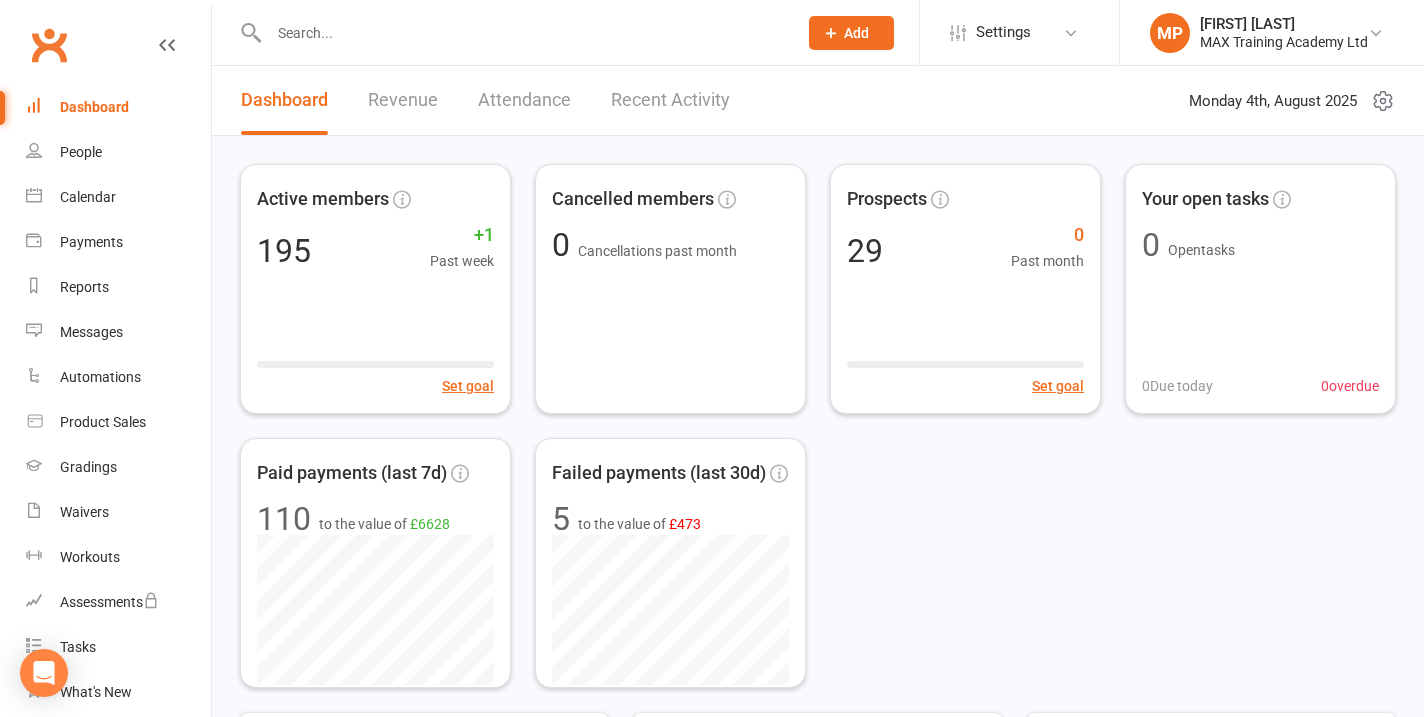 scroll, scrollTop: 0, scrollLeft: 0, axis: both 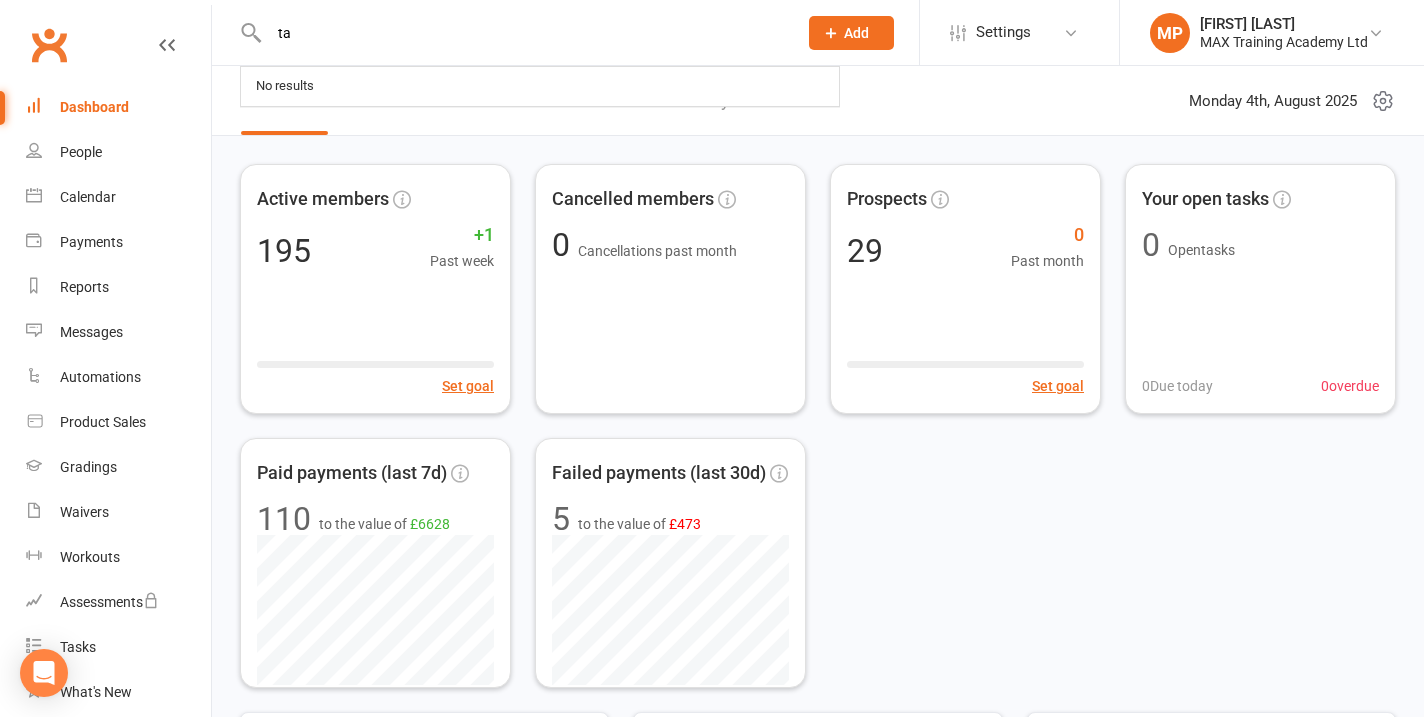 type on "tab" 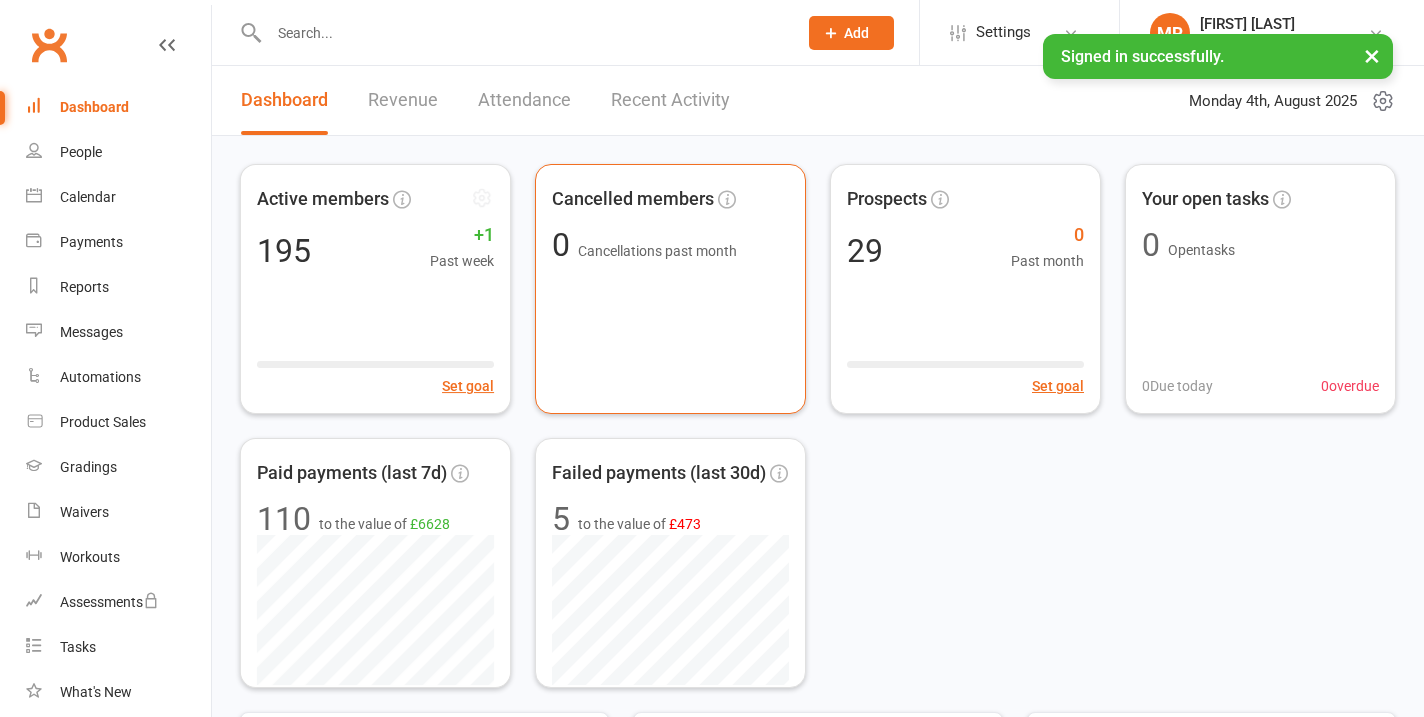 scroll, scrollTop: 0, scrollLeft: 0, axis: both 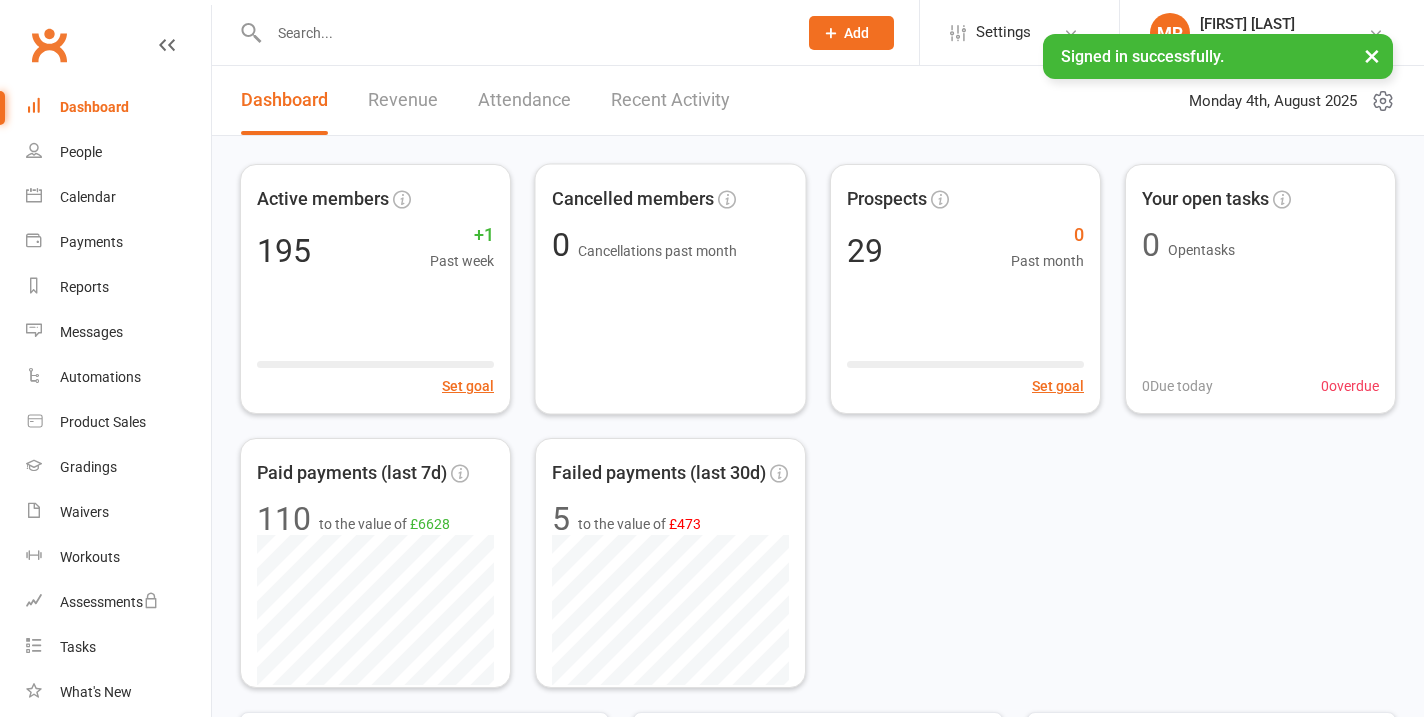 click at bounding box center [523, 33] 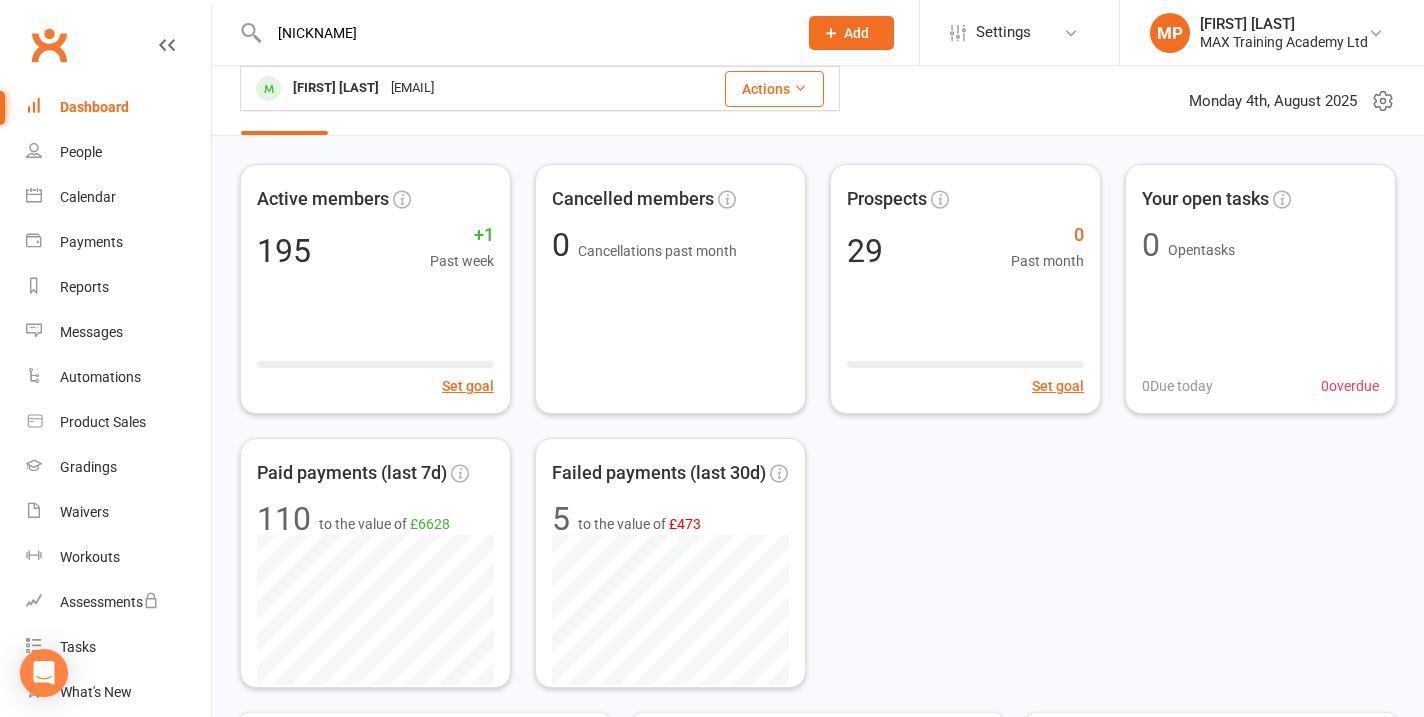 type on "[NICKNAME]" 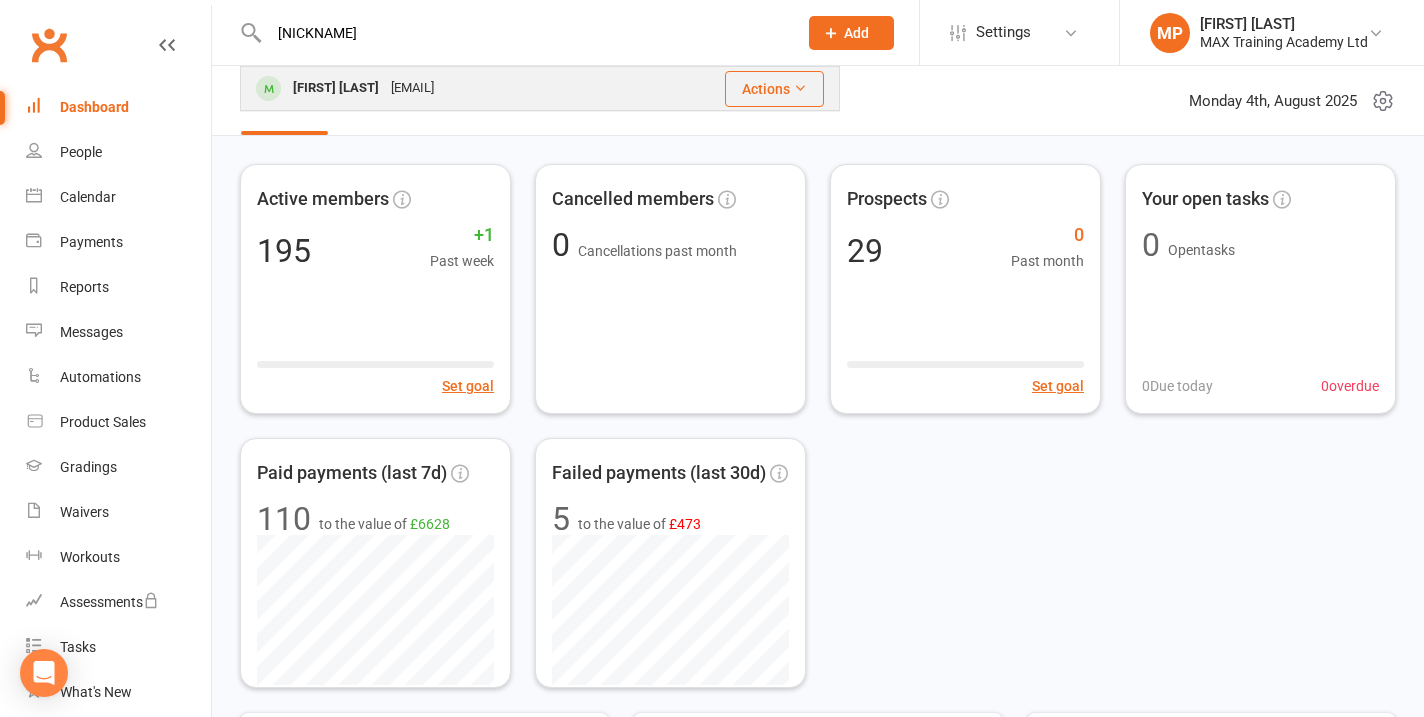 drag, startPoint x: 478, startPoint y: 25, endPoint x: 459, endPoint y: 92, distance: 69.641945 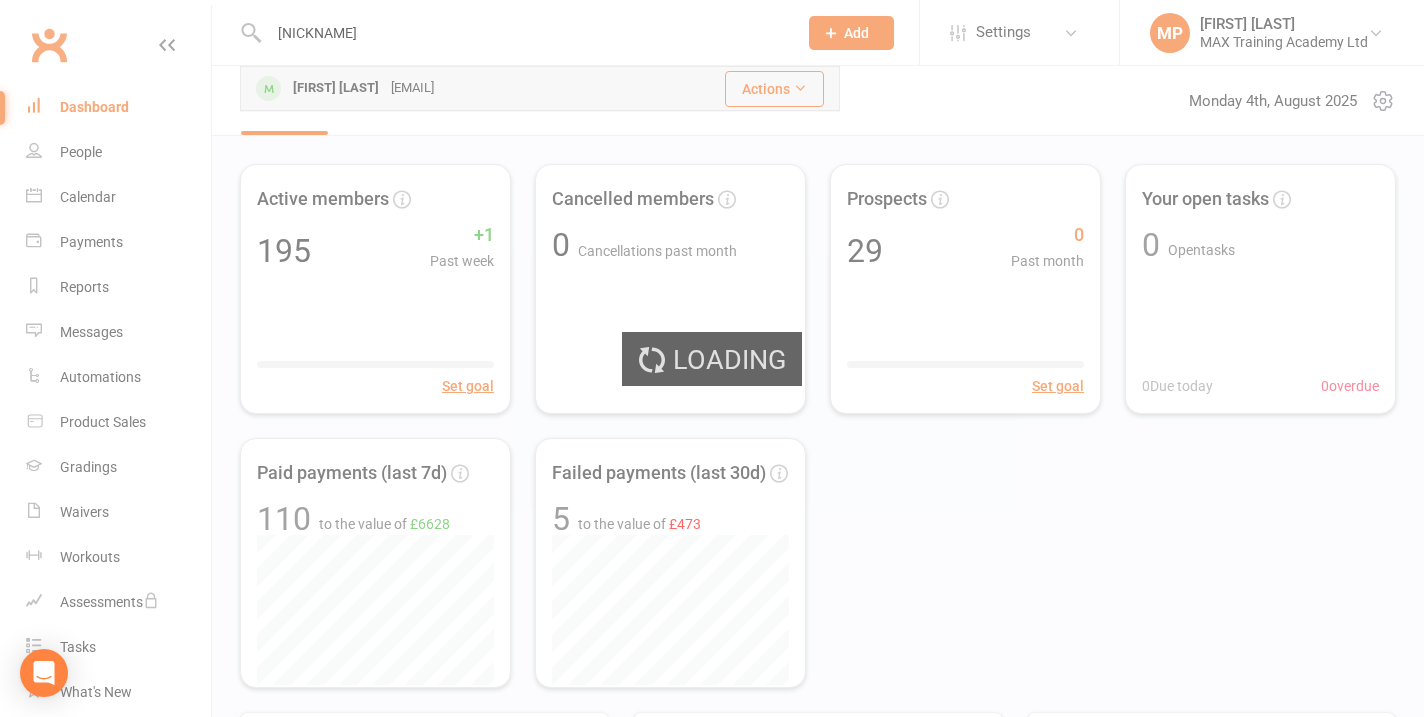 type 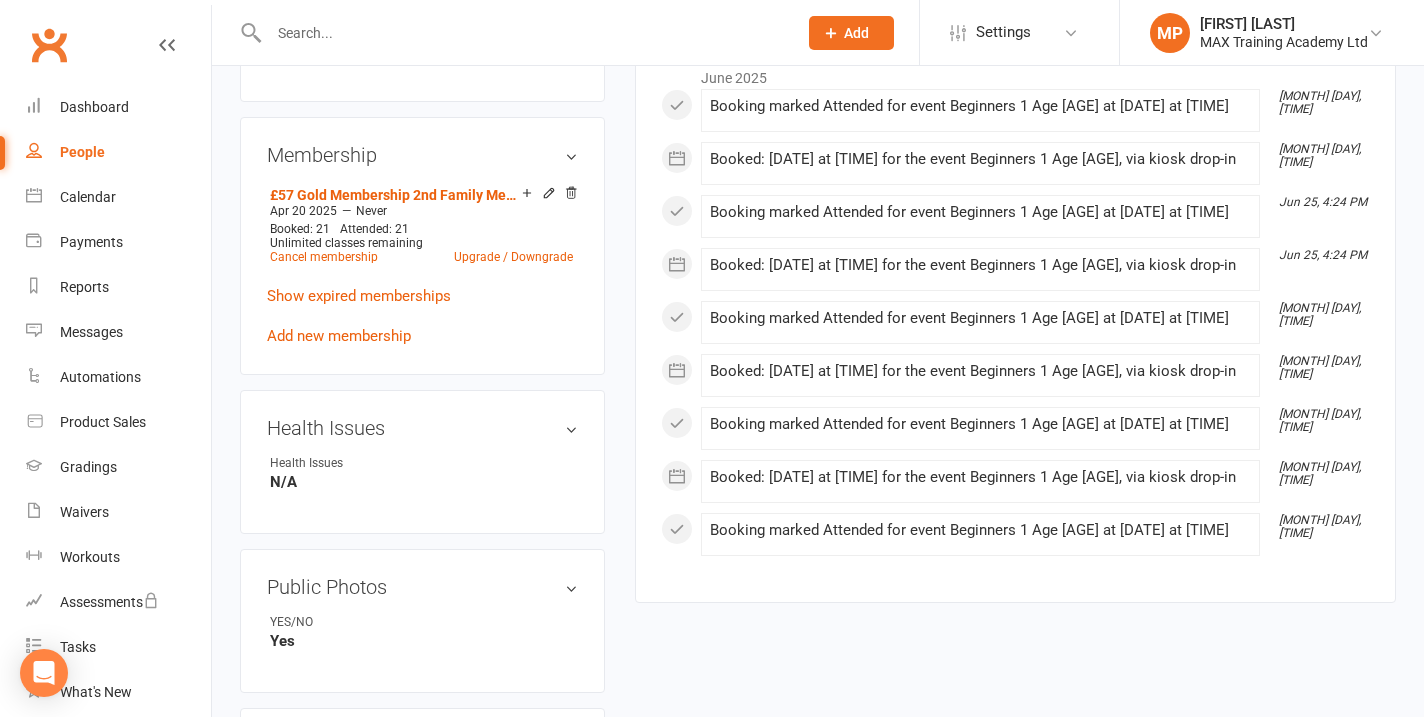 scroll, scrollTop: 1251, scrollLeft: 0, axis: vertical 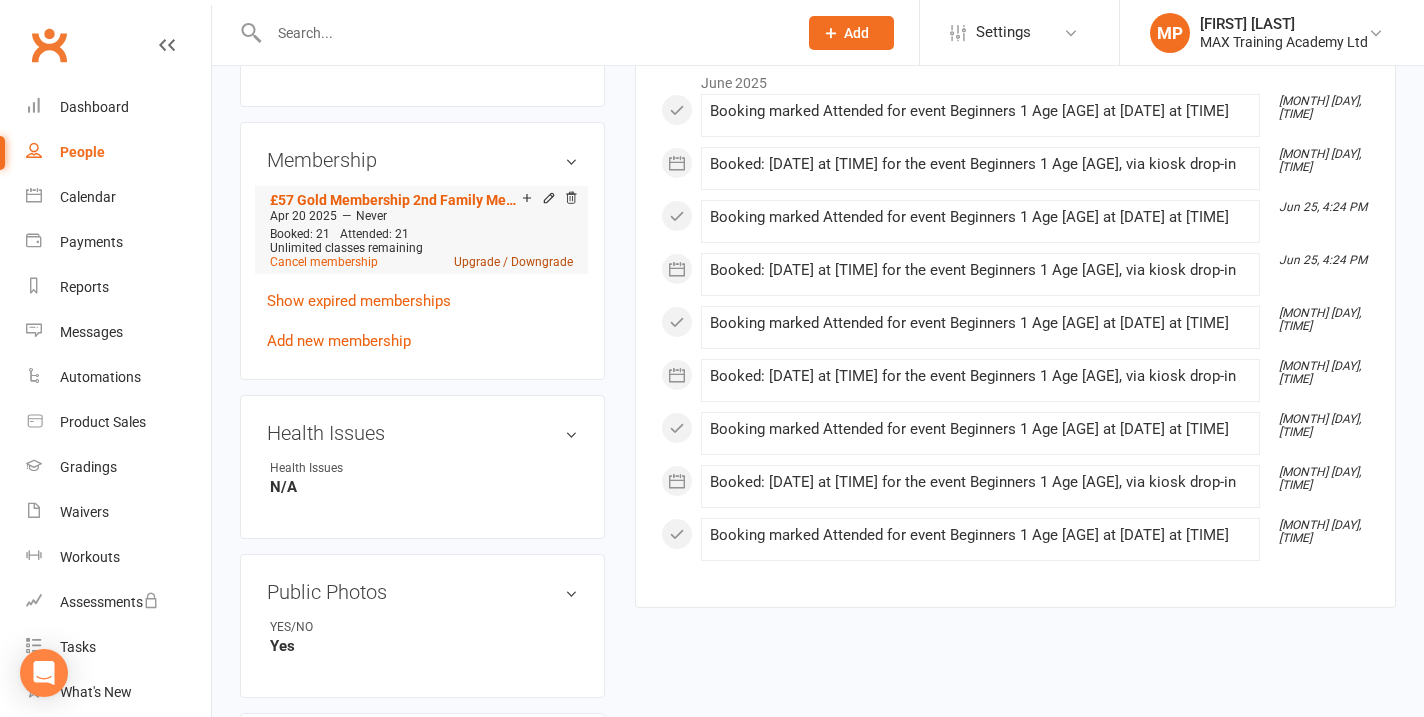 click on "Upgrade / Downgrade" at bounding box center [513, 262] 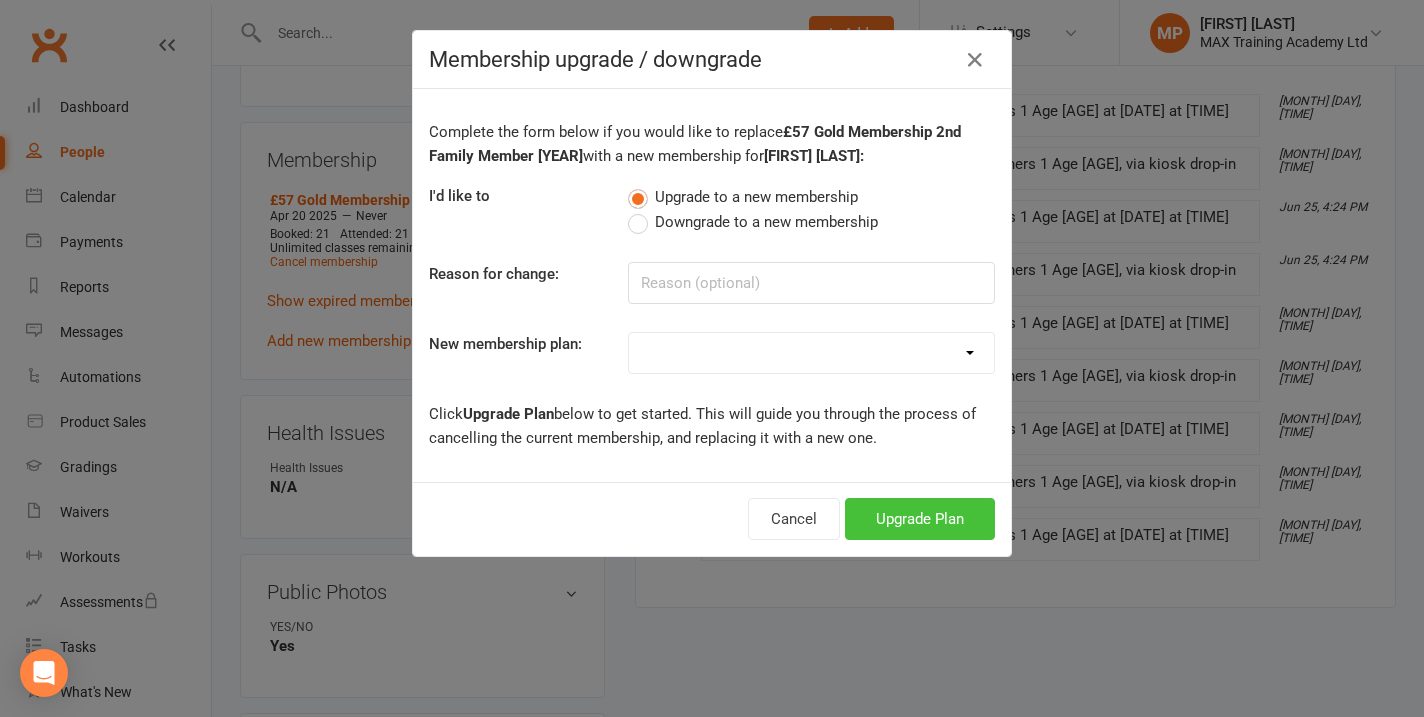 click on "Upgrade Plan" at bounding box center [920, 519] 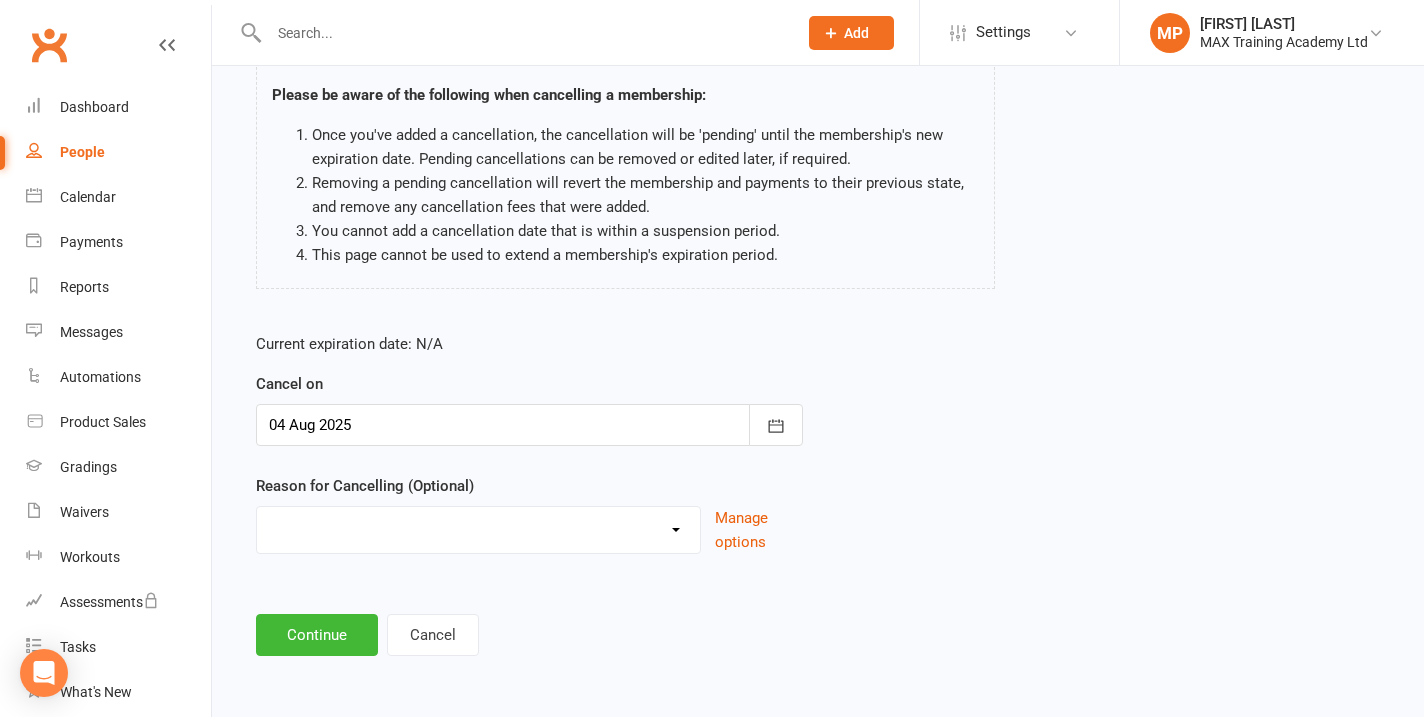 scroll, scrollTop: 163, scrollLeft: 0, axis: vertical 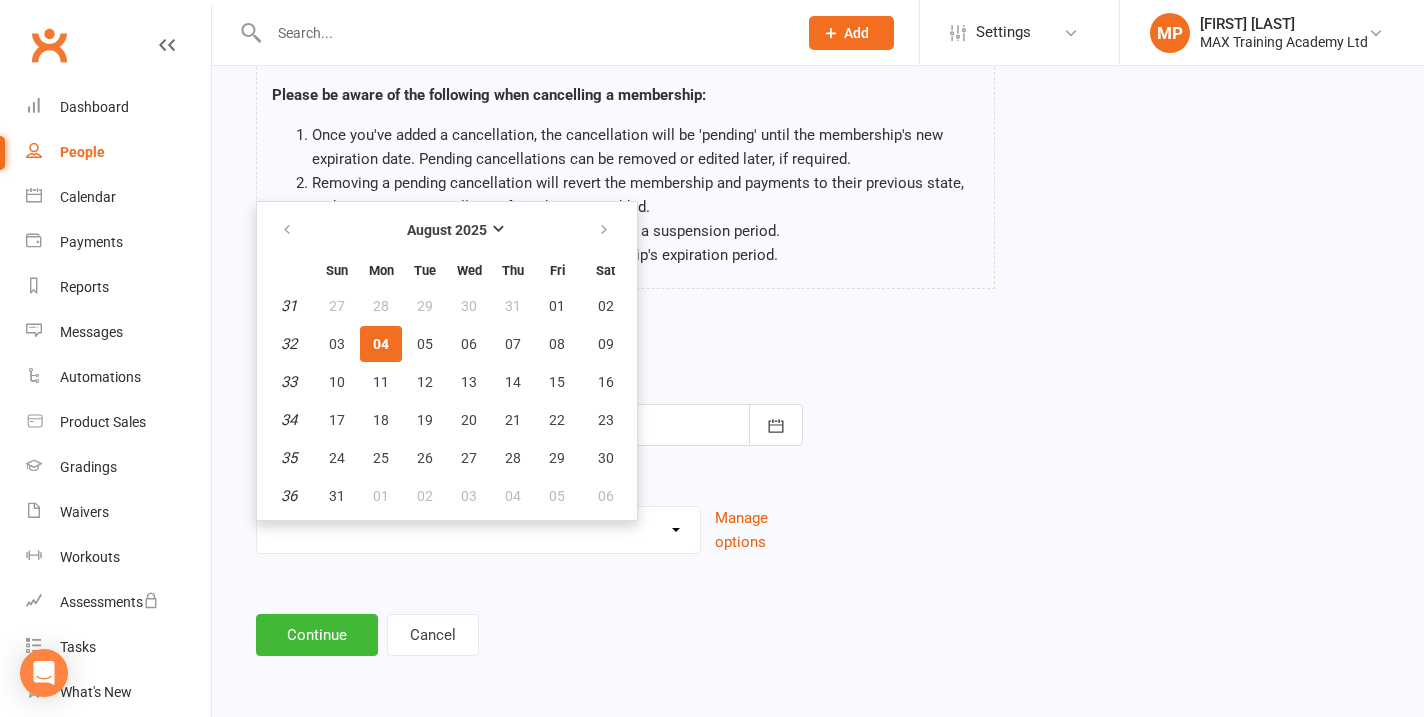 click on "[FIRST] [LAST] - [PRICE] Gold Membership 2nd Family Member [YEAR] Please be aware of the following when cancelling a membership: Once you've added a cancellation, the cancellation will be 'pending' until the membership's new expiration date. Pending cancellations can be removed or edited later, if required. Removing a pending cancellation will revert the membership and payments to their previous state, and remove any cancellation fees that were added. You cannot add a cancellation date that is within a suspension period. This page cannot be used to extend a membership's expiration period. Current expiration date: N/A Cancel on [DATE]
[MONTH] [YEAR]
Sun Mon Tue Wed Thu Fri Sat
31
27
28
29
30
31
01
02
32
03
04
05 06 07" at bounding box center [818, 333] 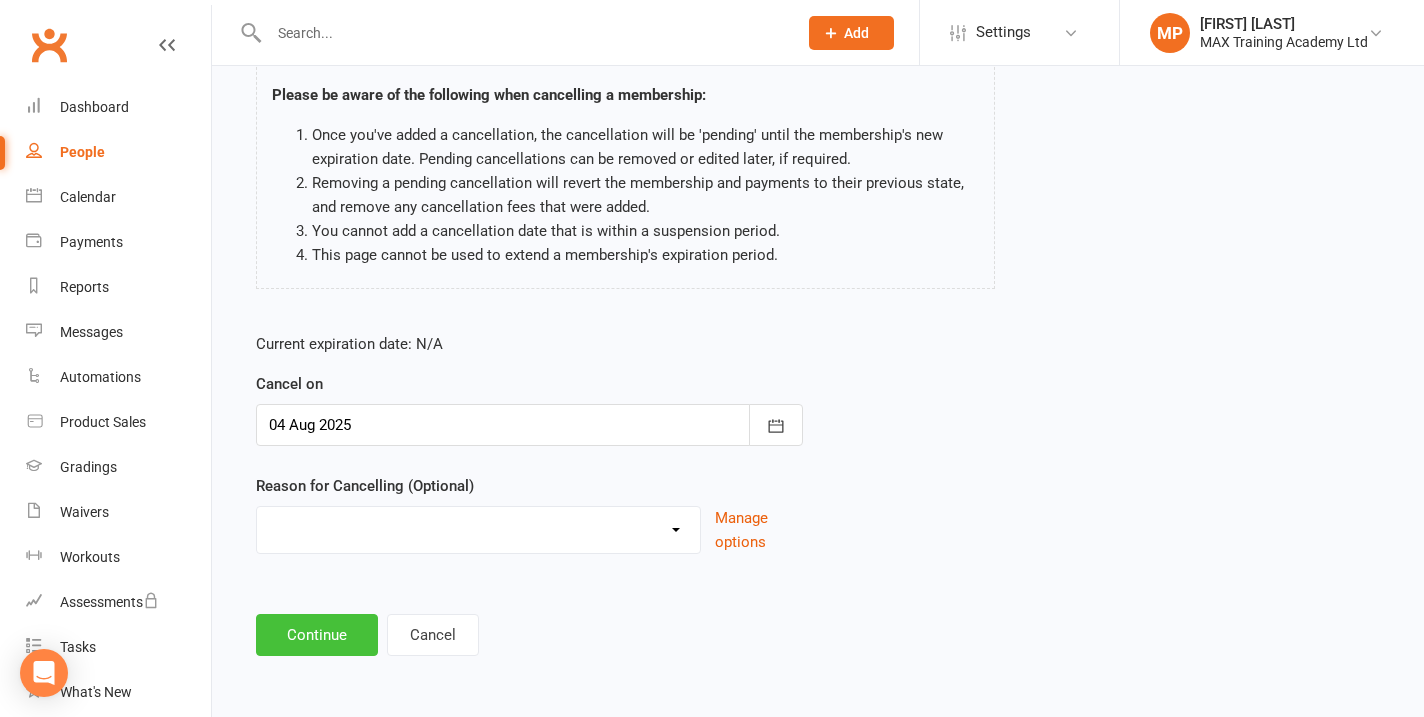 click on "Continue" at bounding box center [317, 635] 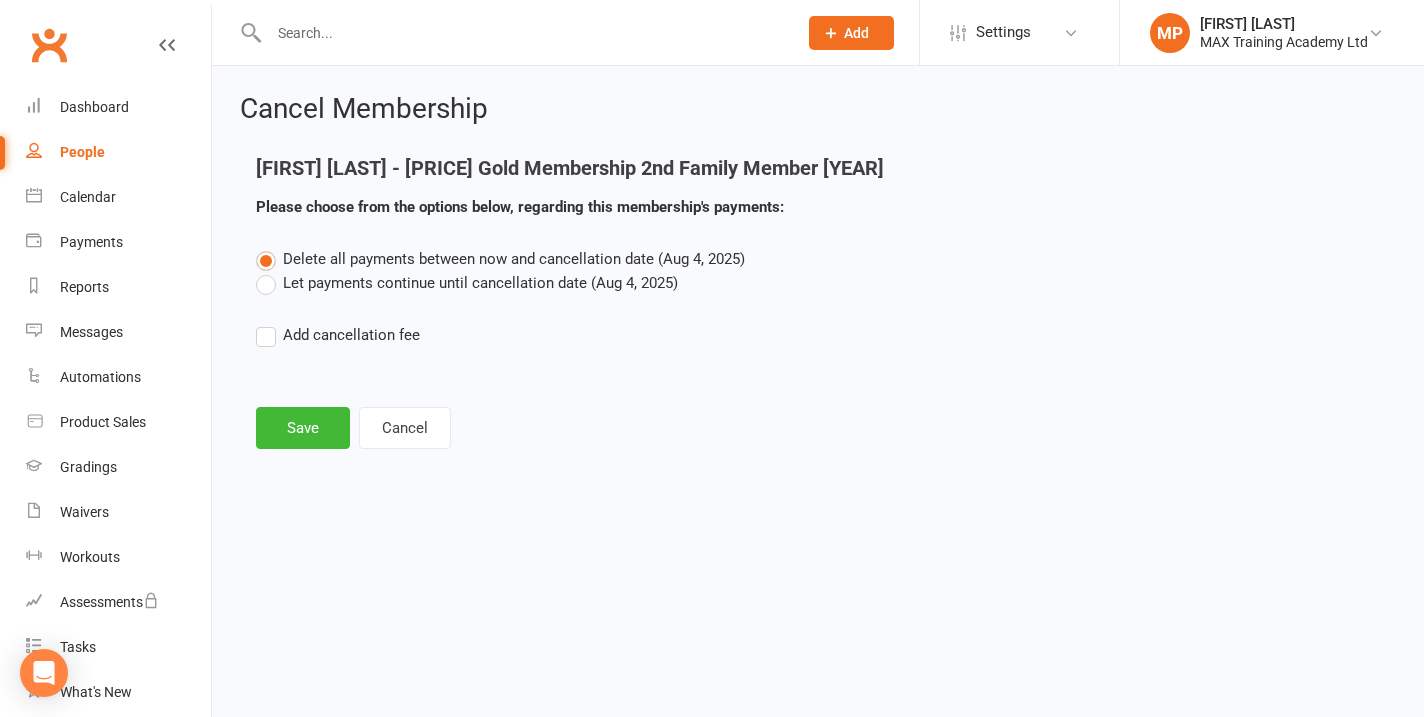 click on "Let payments continue until cancellation date (Aug 4, 2025)" at bounding box center [467, 283] 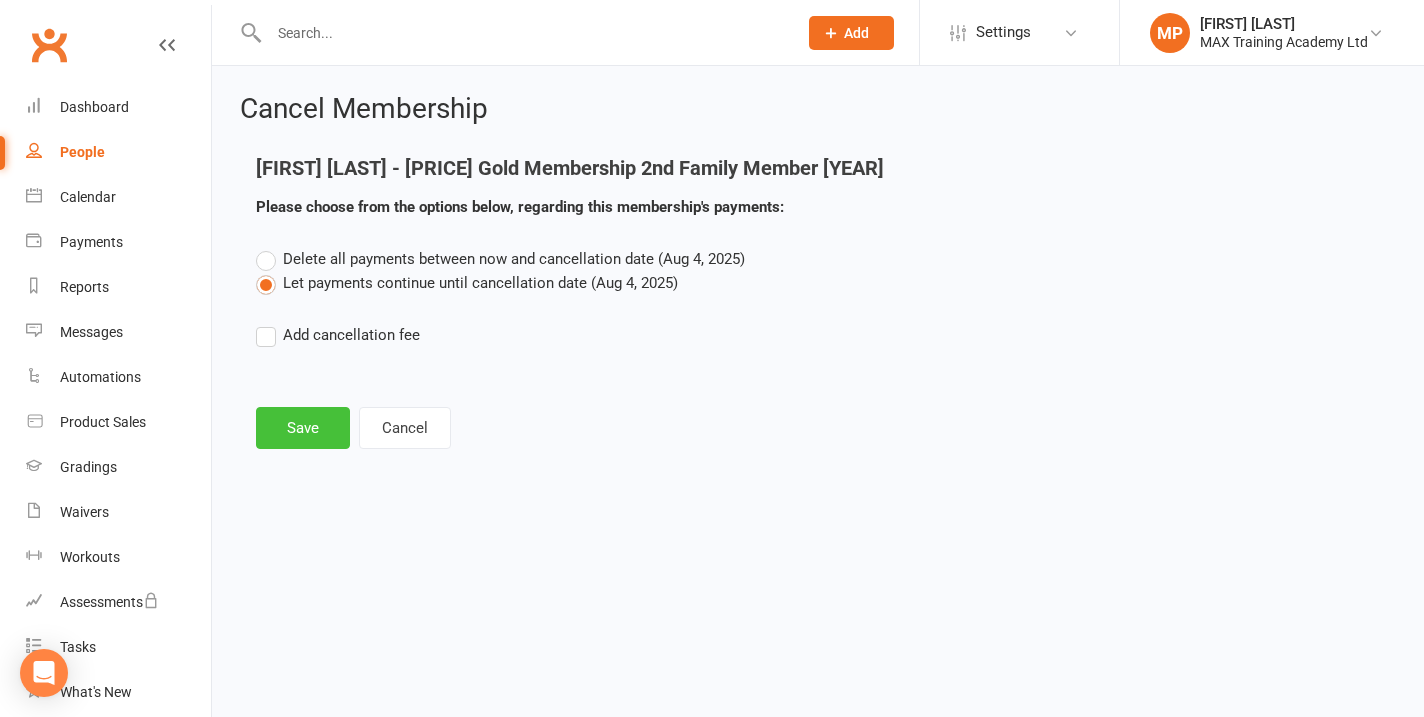 click on "Save" at bounding box center (303, 428) 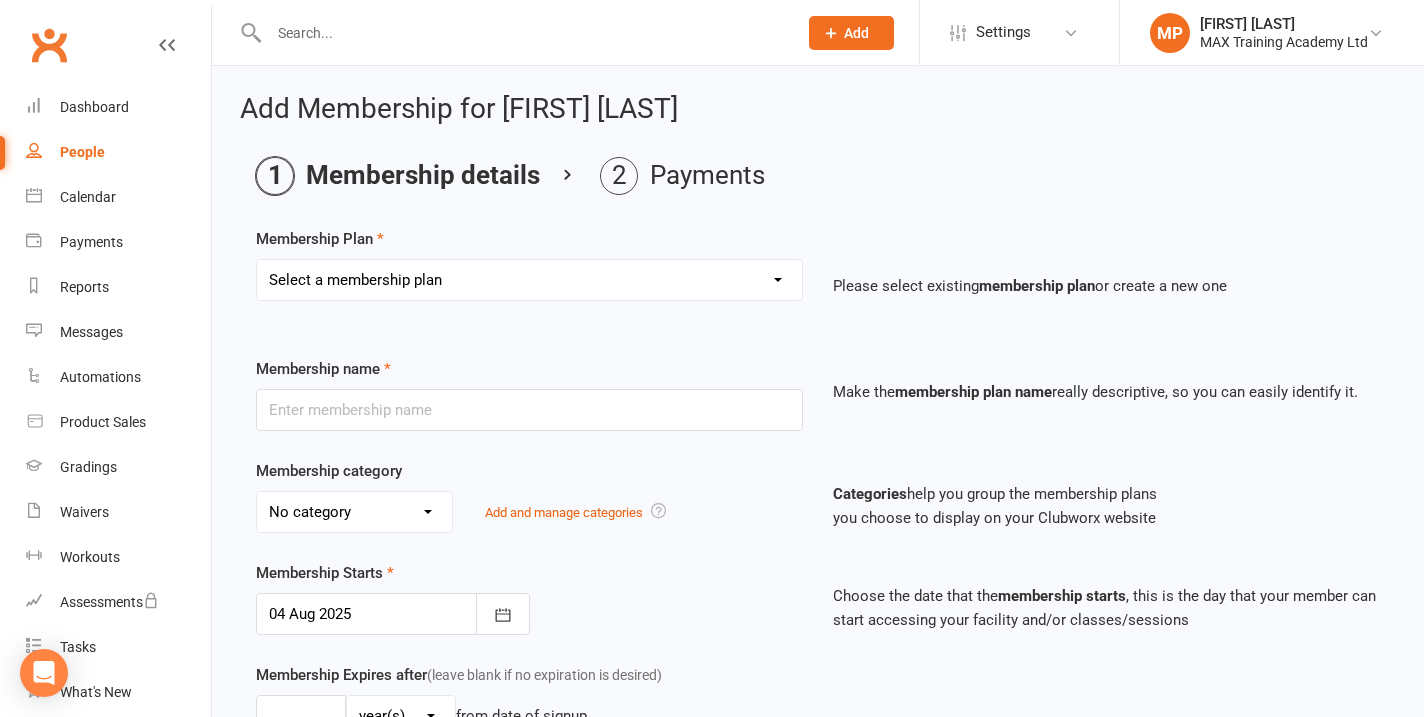 select on "18" 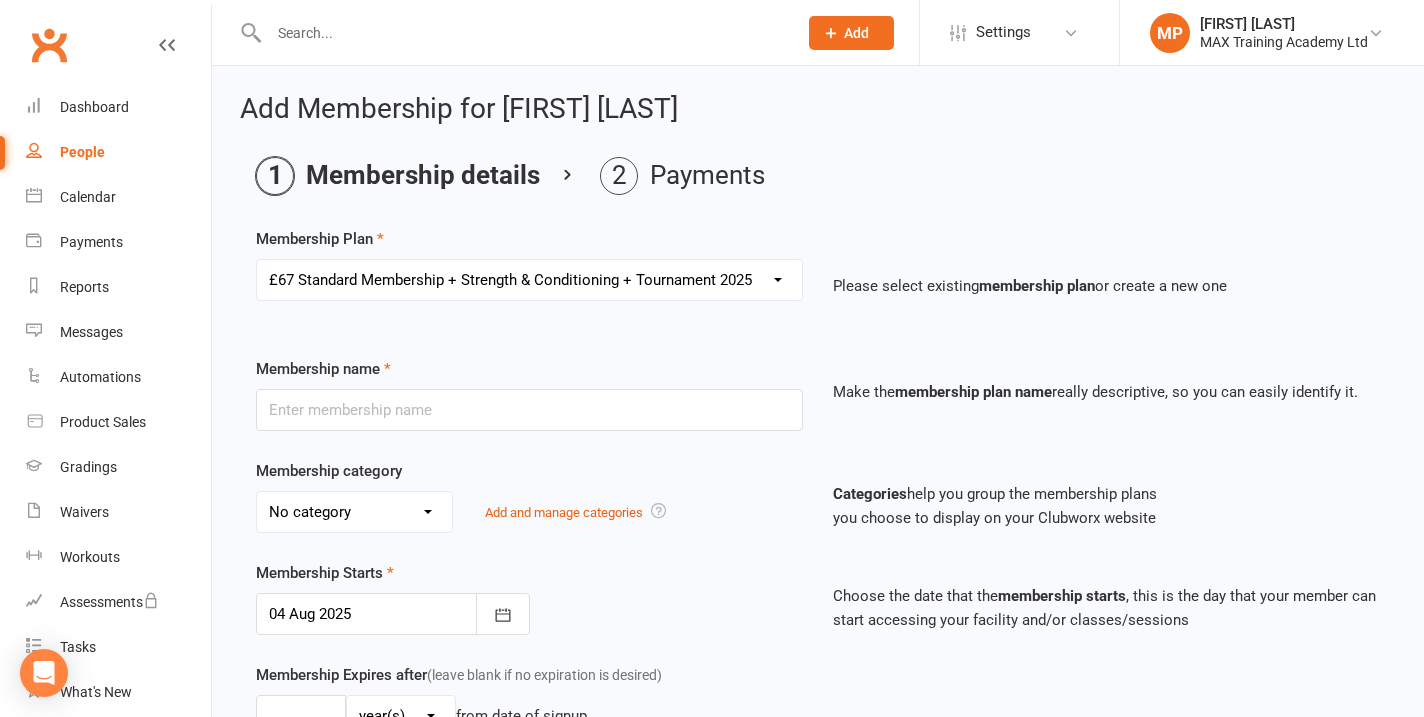 type on "£67 Standard Membership + Strength & Conditioning + Tournament [YEAR]" 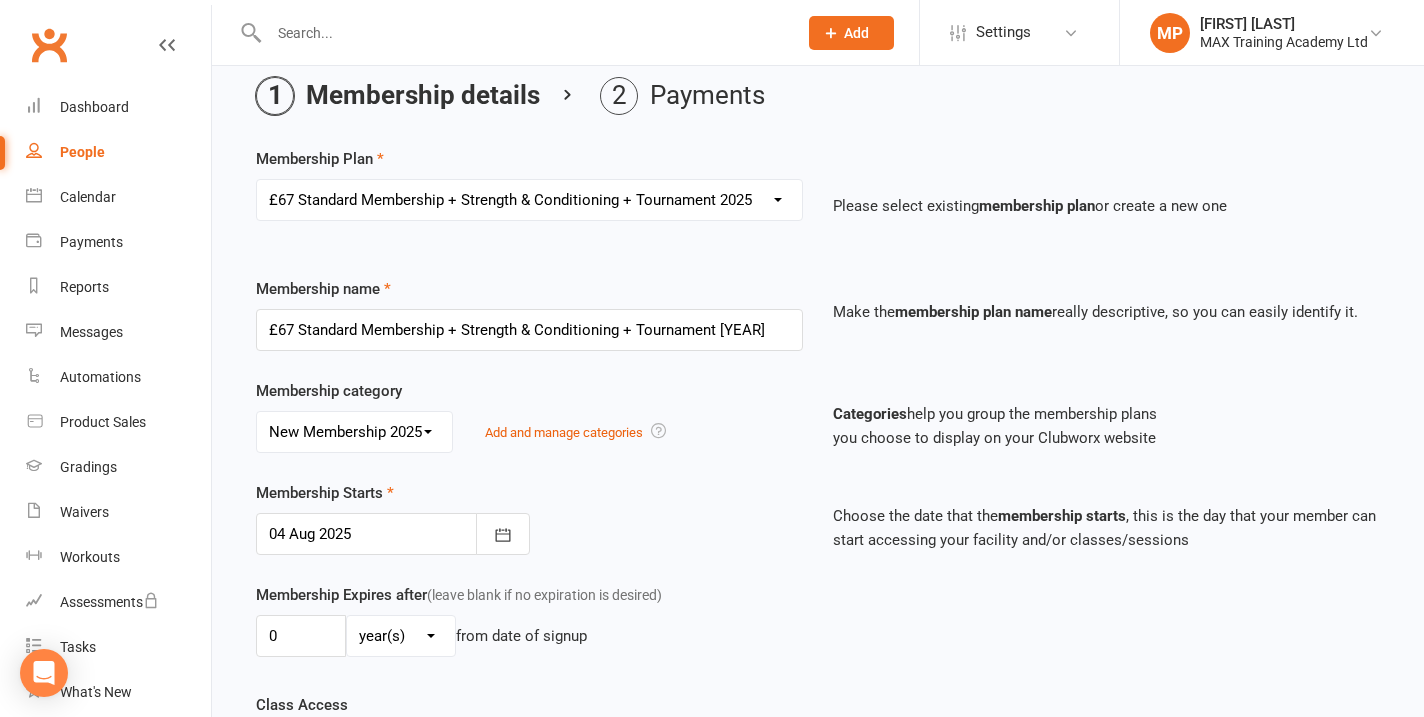 scroll, scrollTop: 141, scrollLeft: 0, axis: vertical 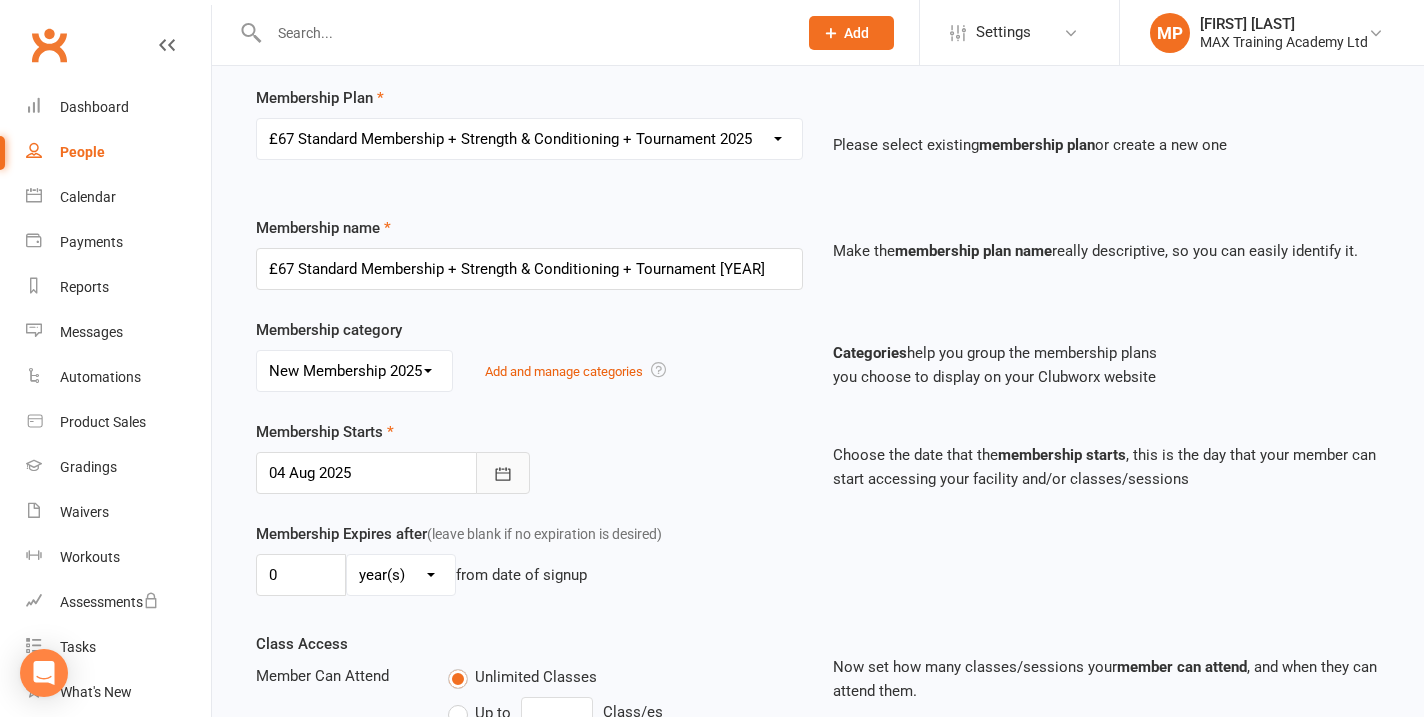 click 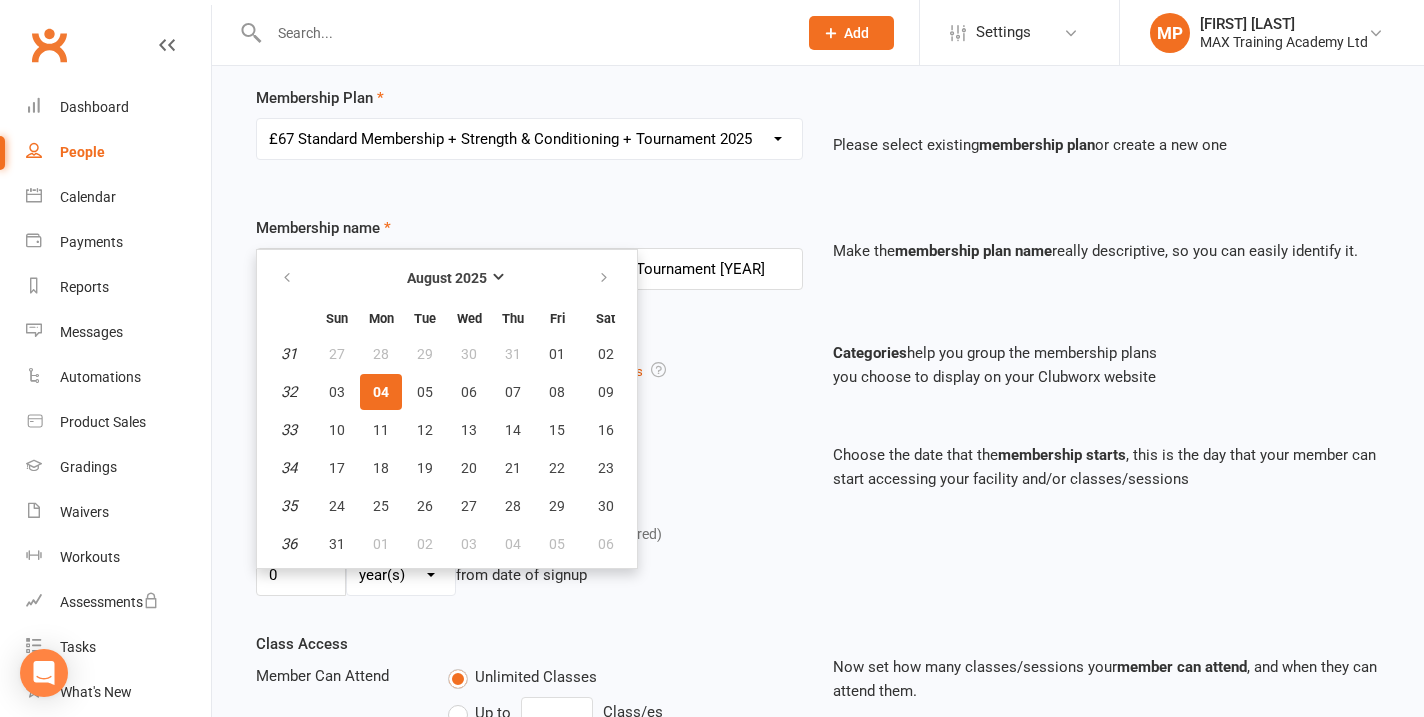 click on "Membership Starts [DATE] [MONTH] [YEAR]
[MONTH] [YEAR]
Sun Mon Tue Wed Thu Fri Sat
31
27
28
29
30
31
01
02
32
03
04
05
06
07
08
09
33
10
11
12
13
14
15
16
34
17
18
19
20
21
22
23
35
24
25
26
27
28
29
30
36 31" at bounding box center (529, 457) 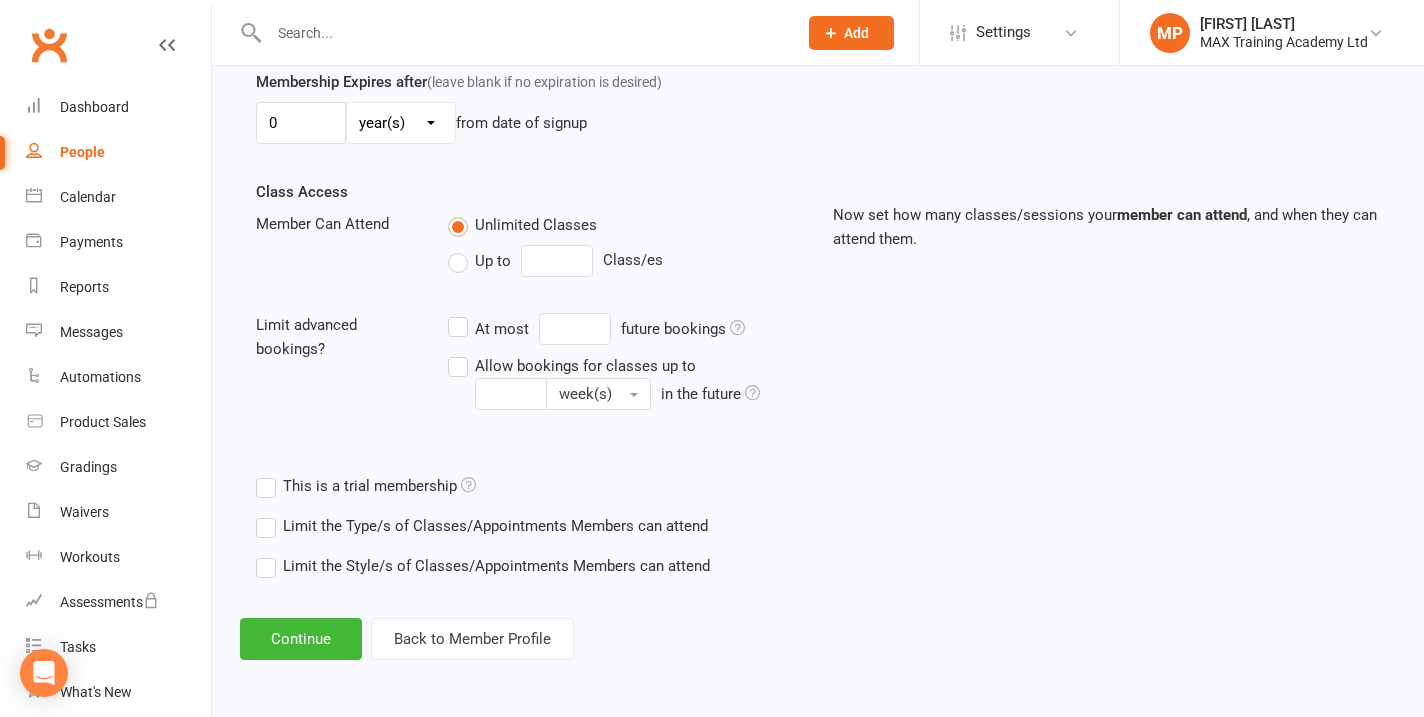 scroll, scrollTop: 609, scrollLeft: 0, axis: vertical 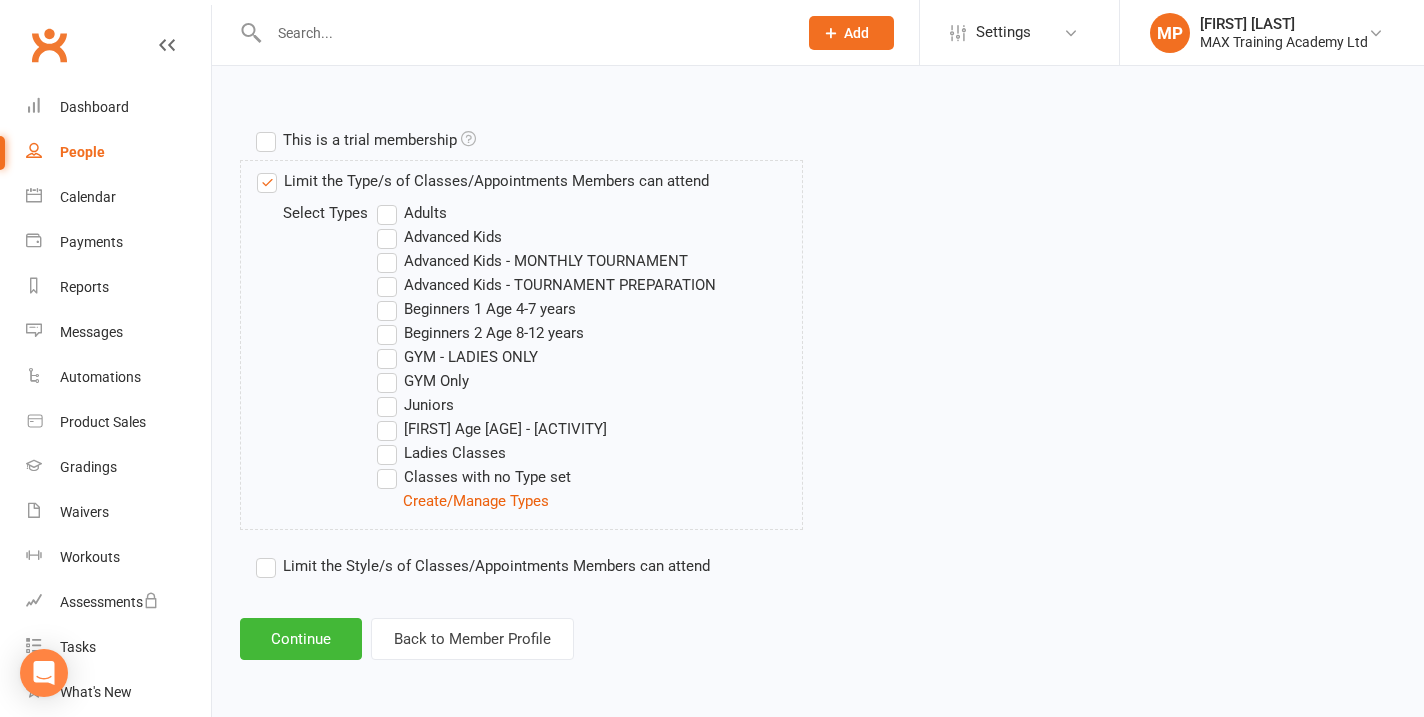 click on "Advanced Kids - MONTHLY TOURNAMENT" at bounding box center (532, 261) 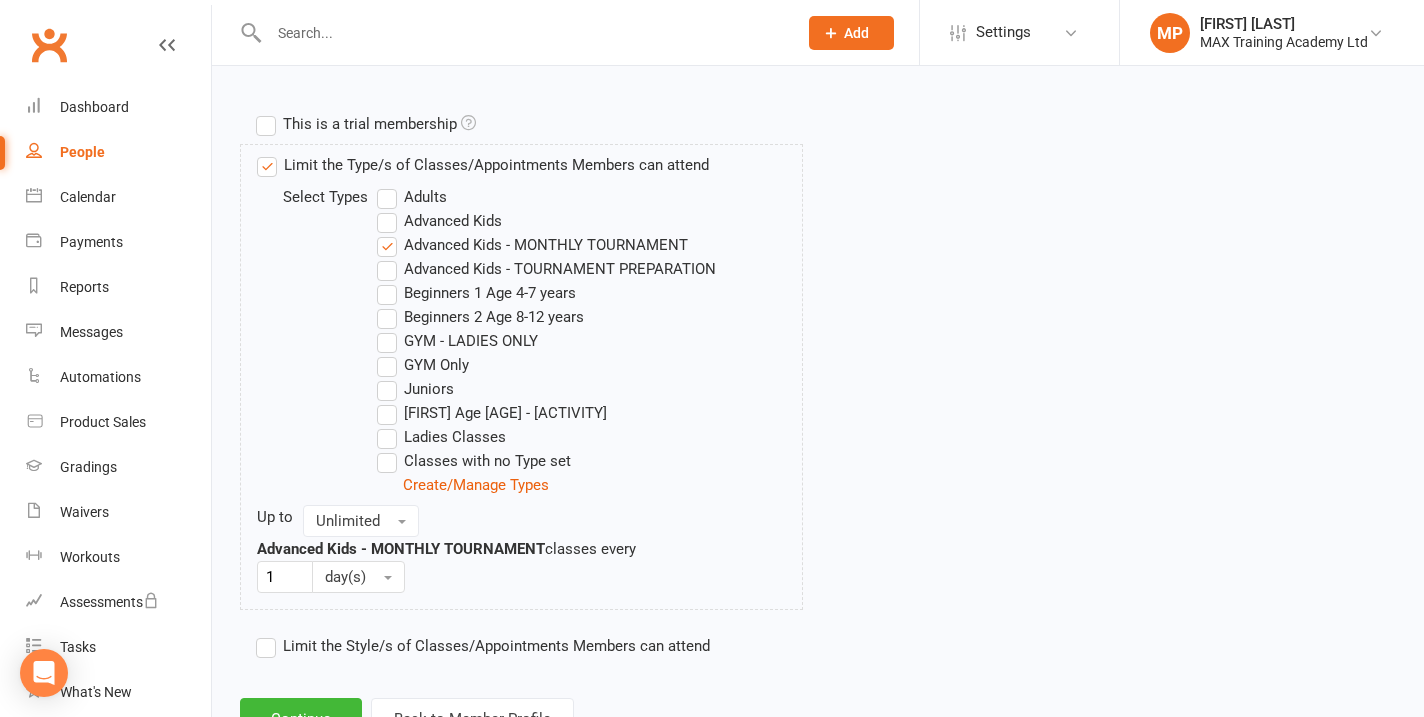 click on "Advanced Kids - TOURNAMENT PREPARATION" at bounding box center (546, 269) 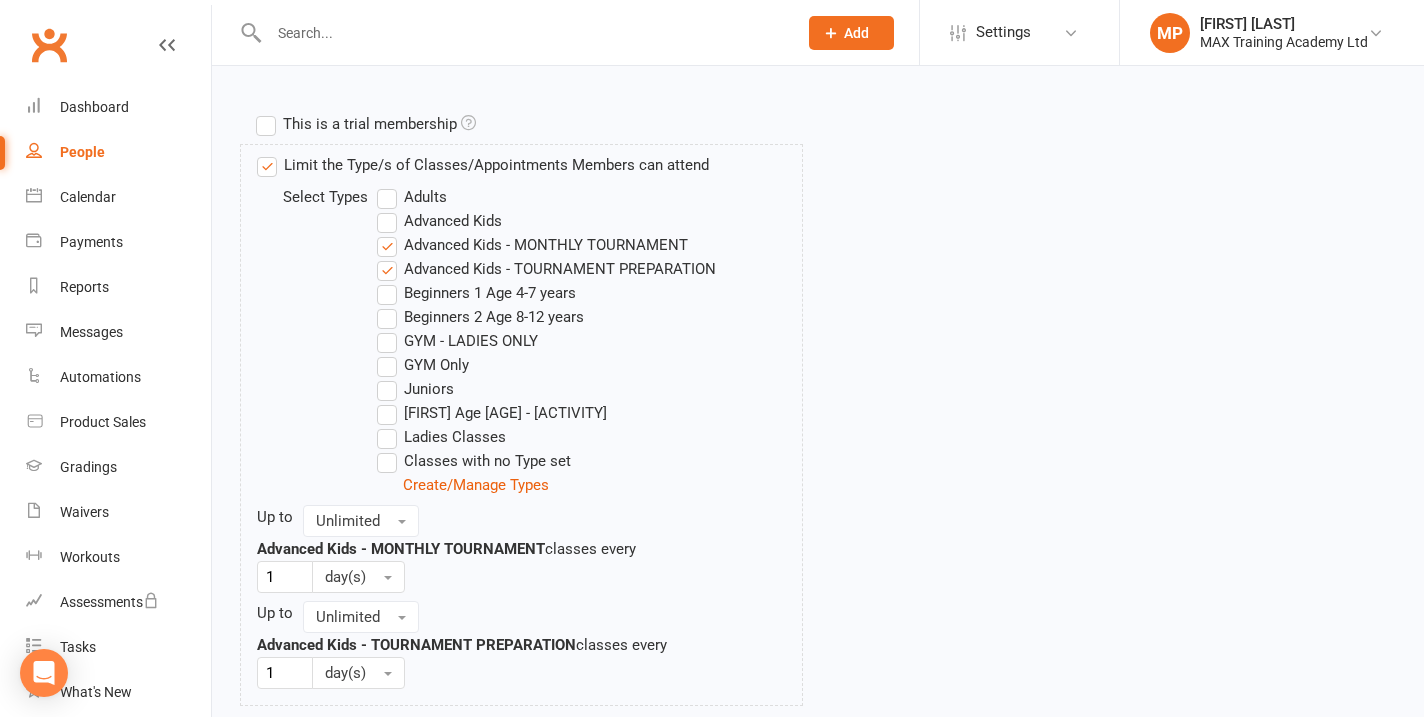 click on "Advanced Kids" at bounding box center (439, 221) 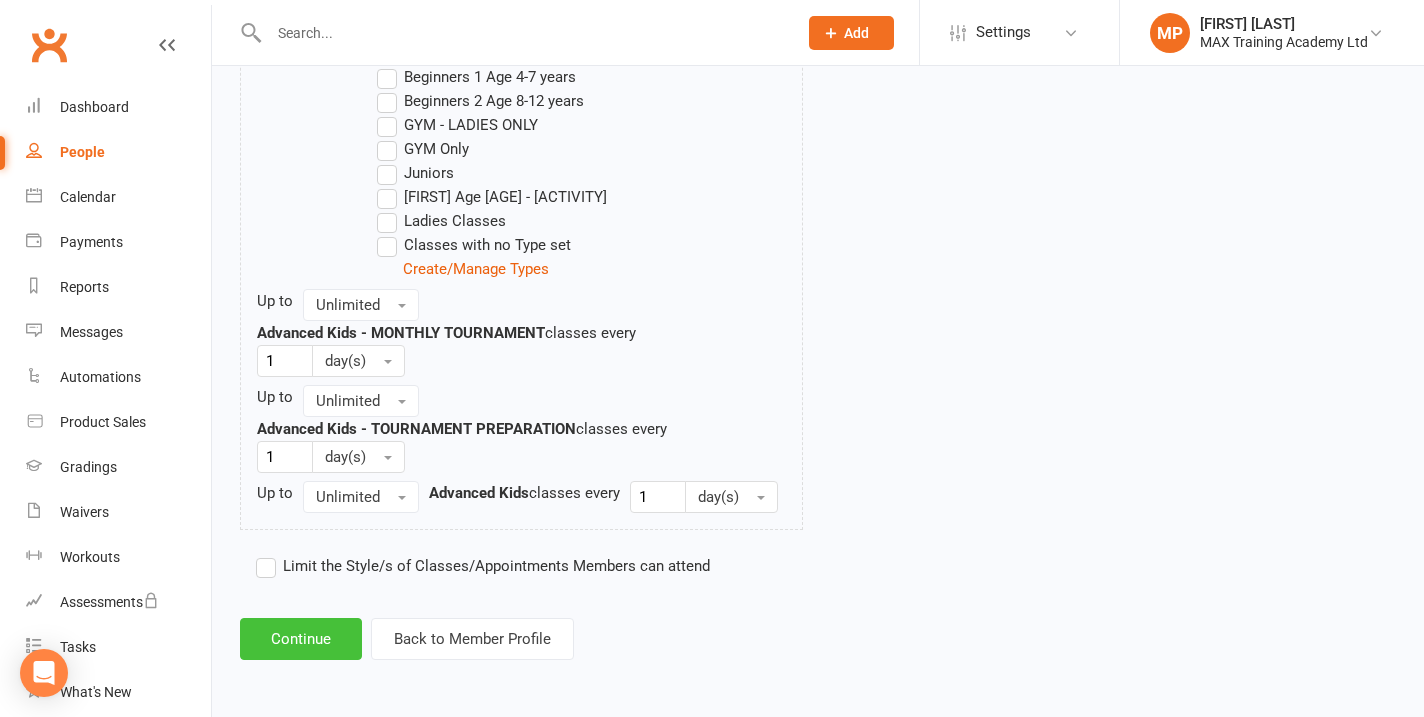 click on "Continue" at bounding box center (301, 639) 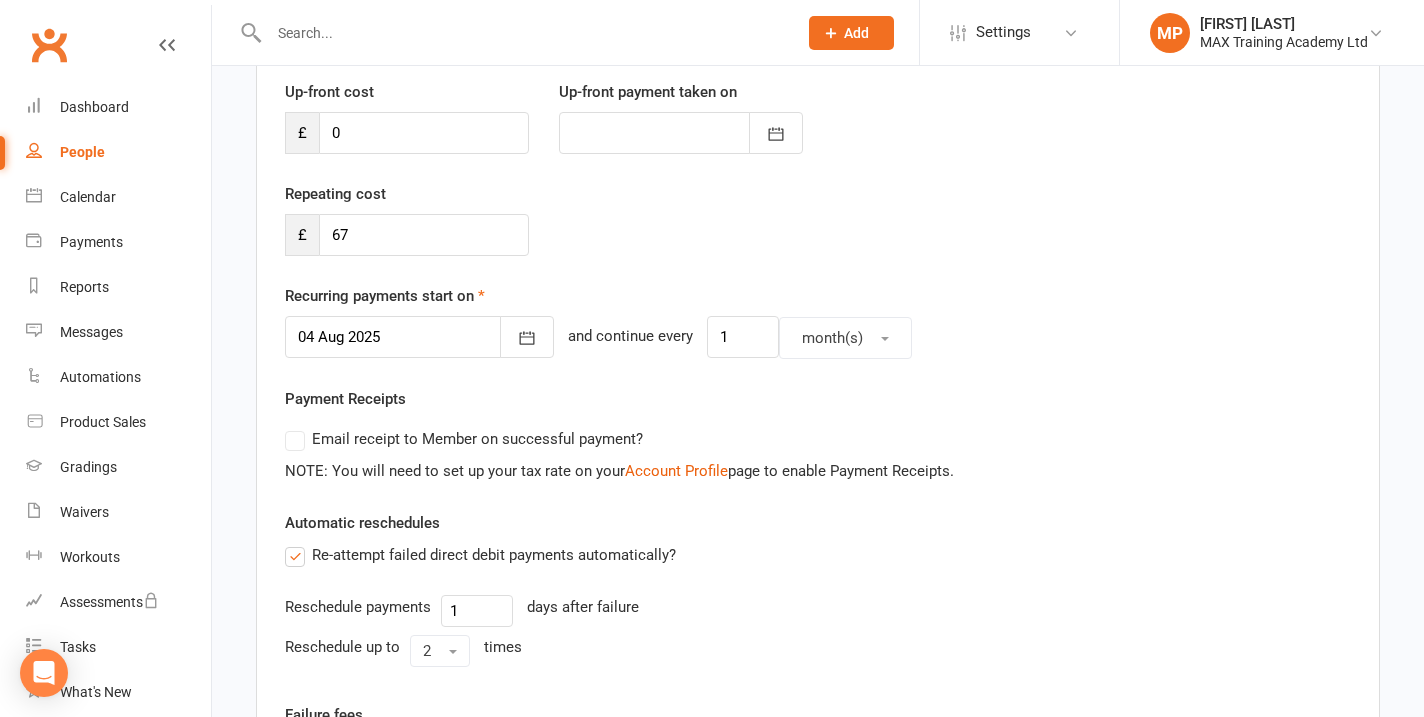 scroll, scrollTop: 302, scrollLeft: 0, axis: vertical 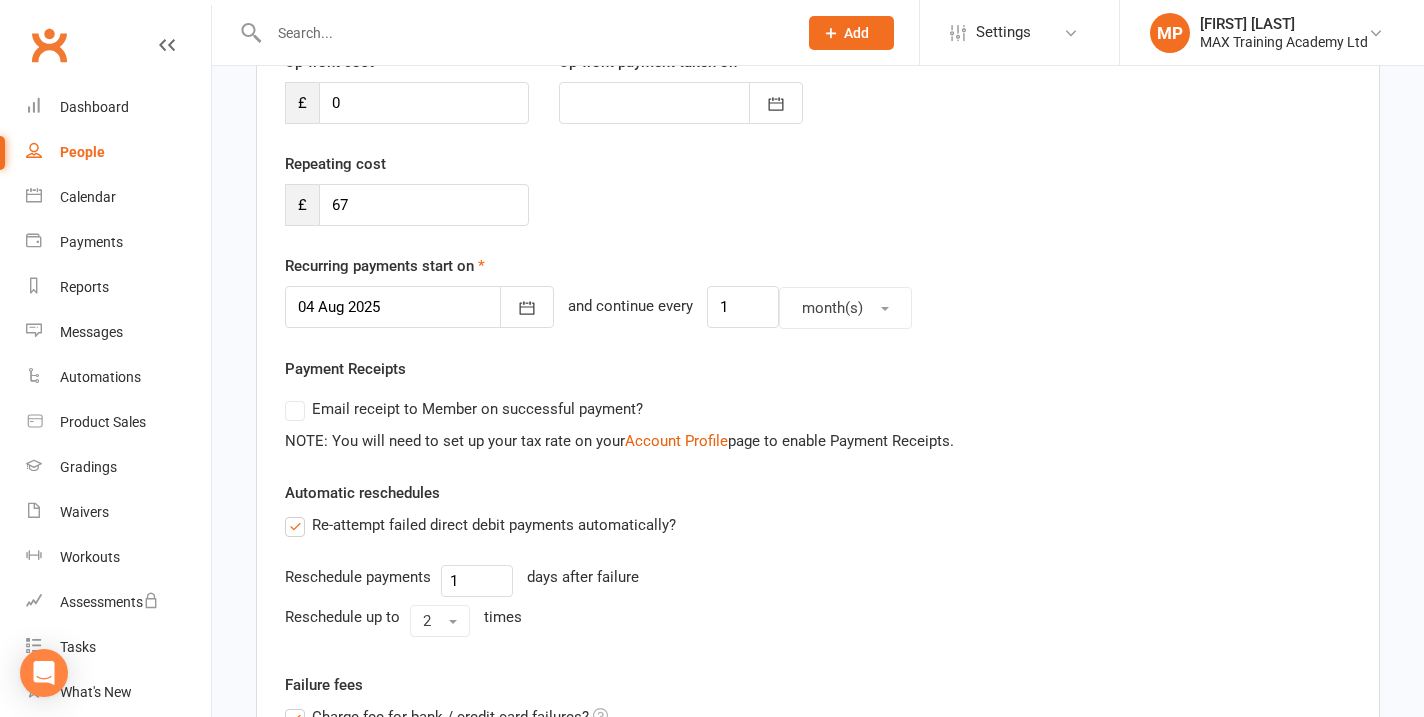 click on "04 Aug 2025
August 2025
Sun Mon Tue Wed Thu Fri Sat
31
27
28
29
30
31
01
02
32
03
04
05
06
07
08
09
33
10
11
12
13
14
15
16
34
17
18
19
20
21
22
23
35
24
25
26
27
28
29
30
36
31" at bounding box center (818, 307) 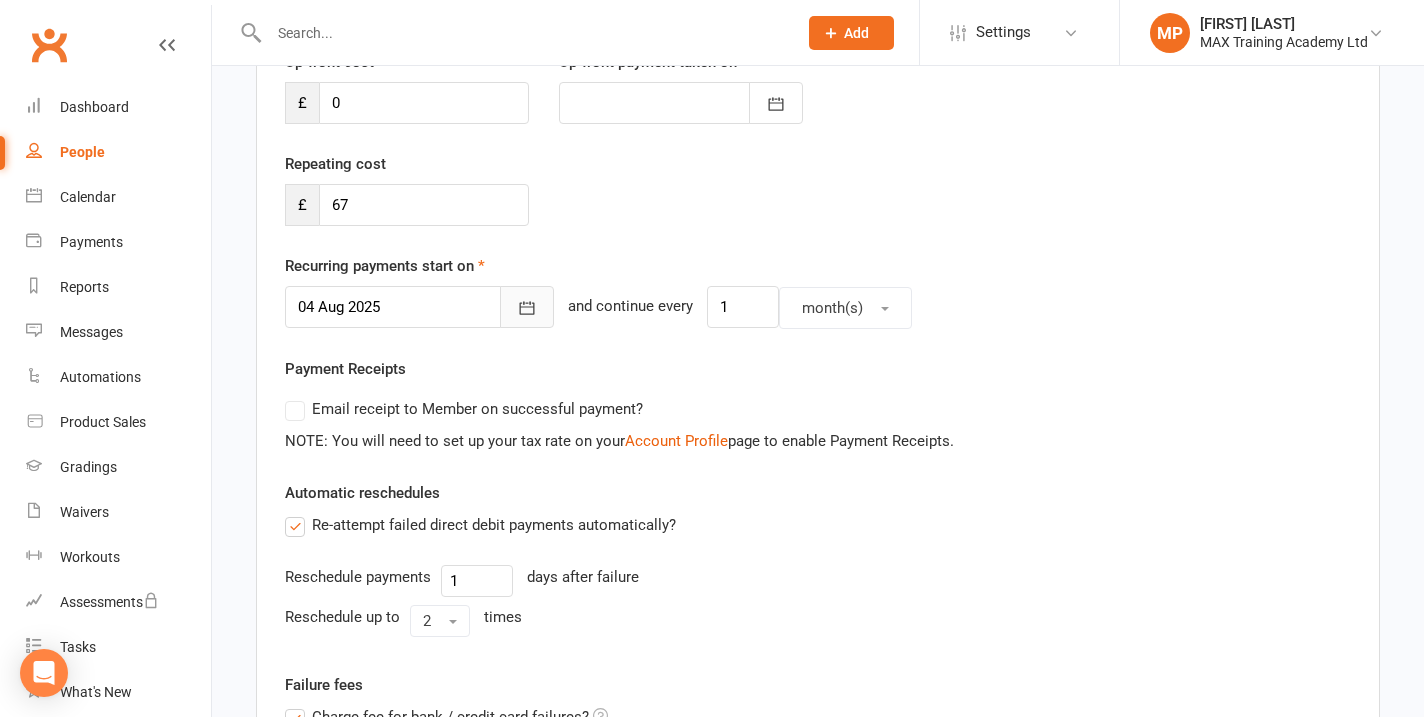click at bounding box center (527, 307) 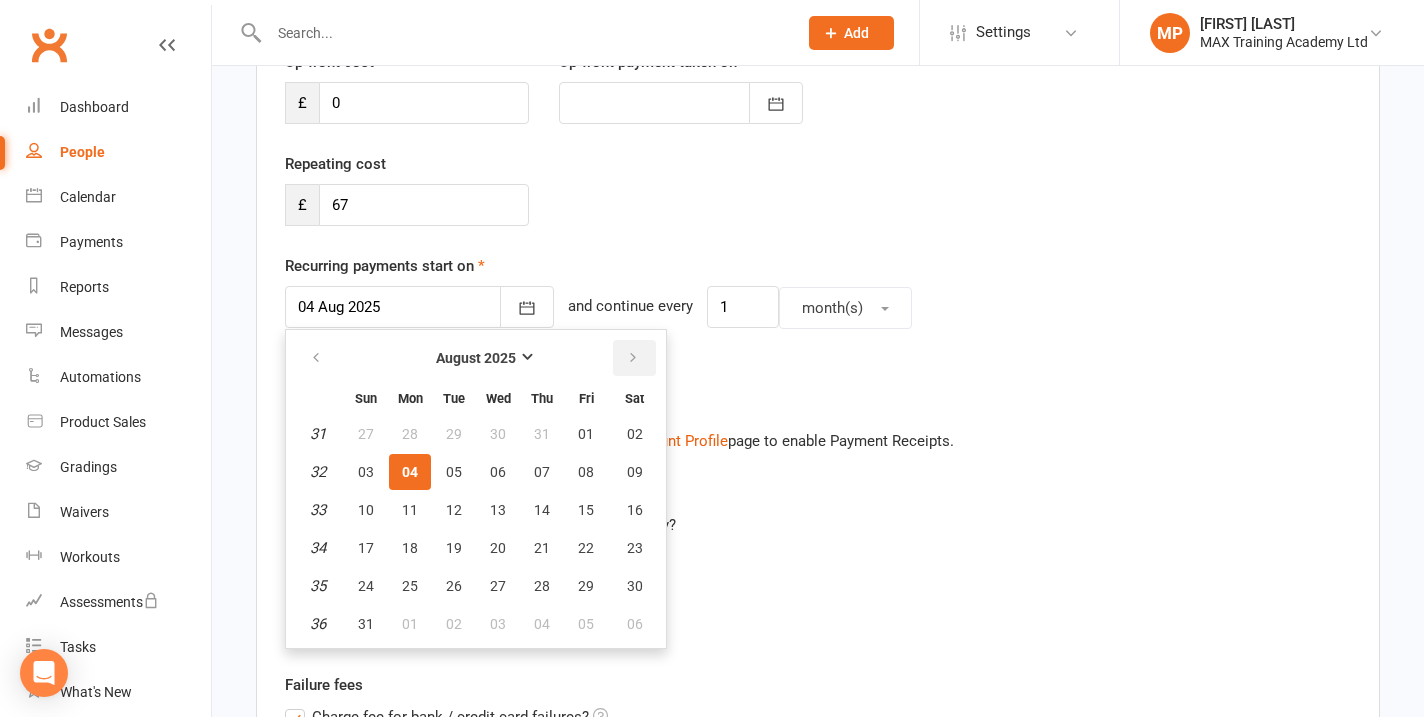 click at bounding box center [633, 358] 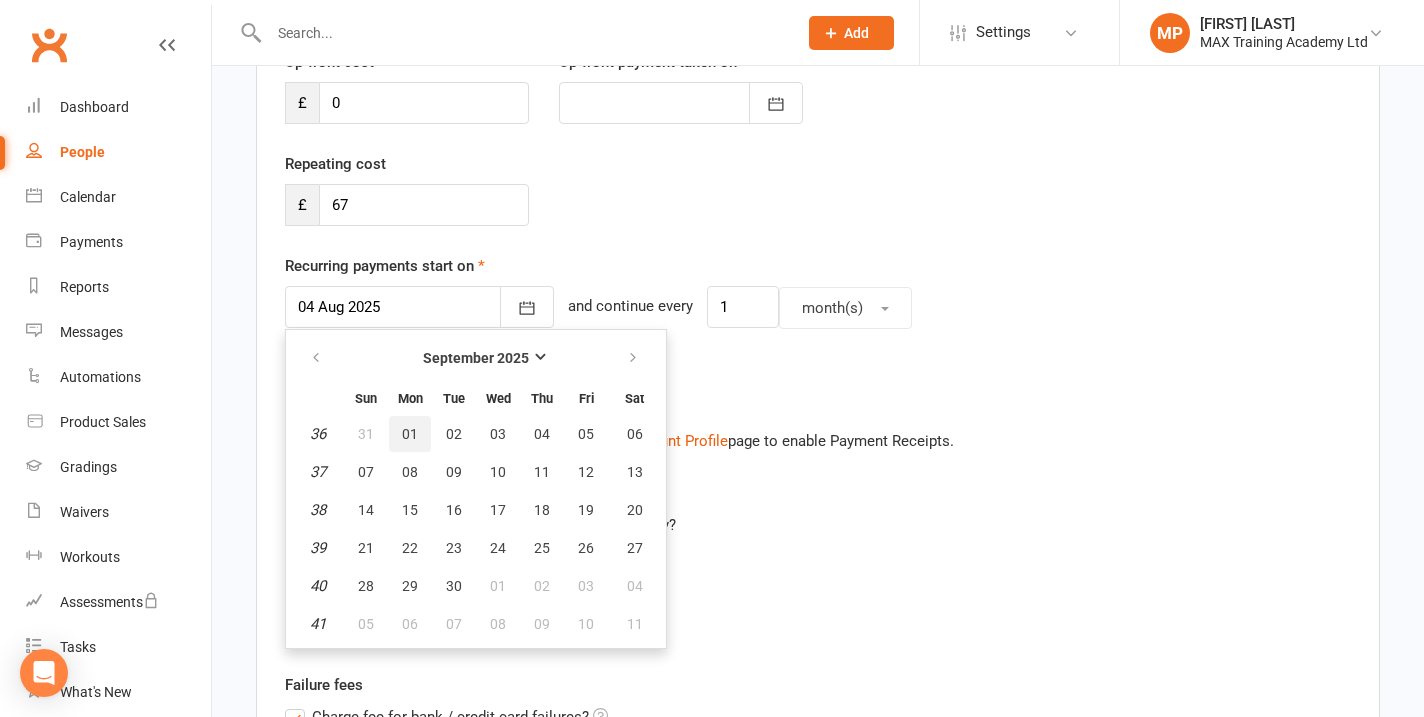 click on "01" at bounding box center (410, 434) 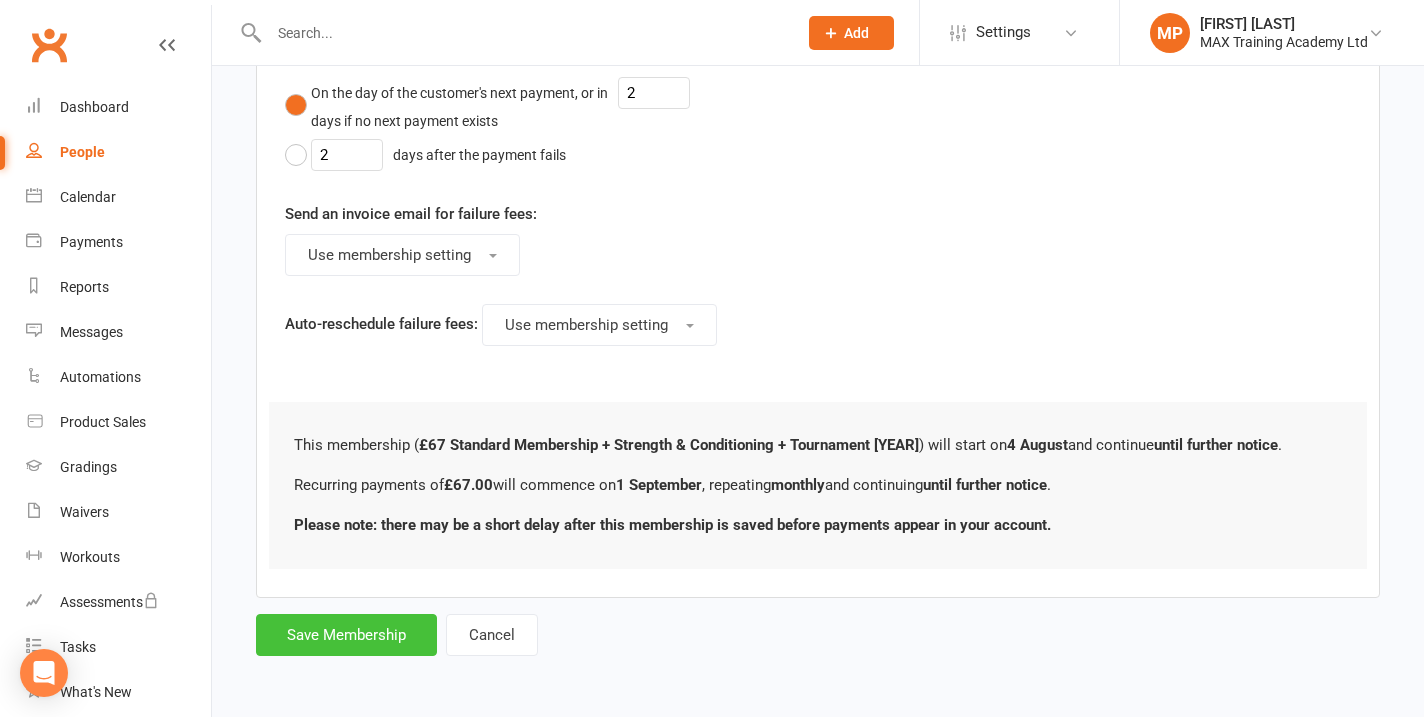 scroll, scrollTop: 1098, scrollLeft: 0, axis: vertical 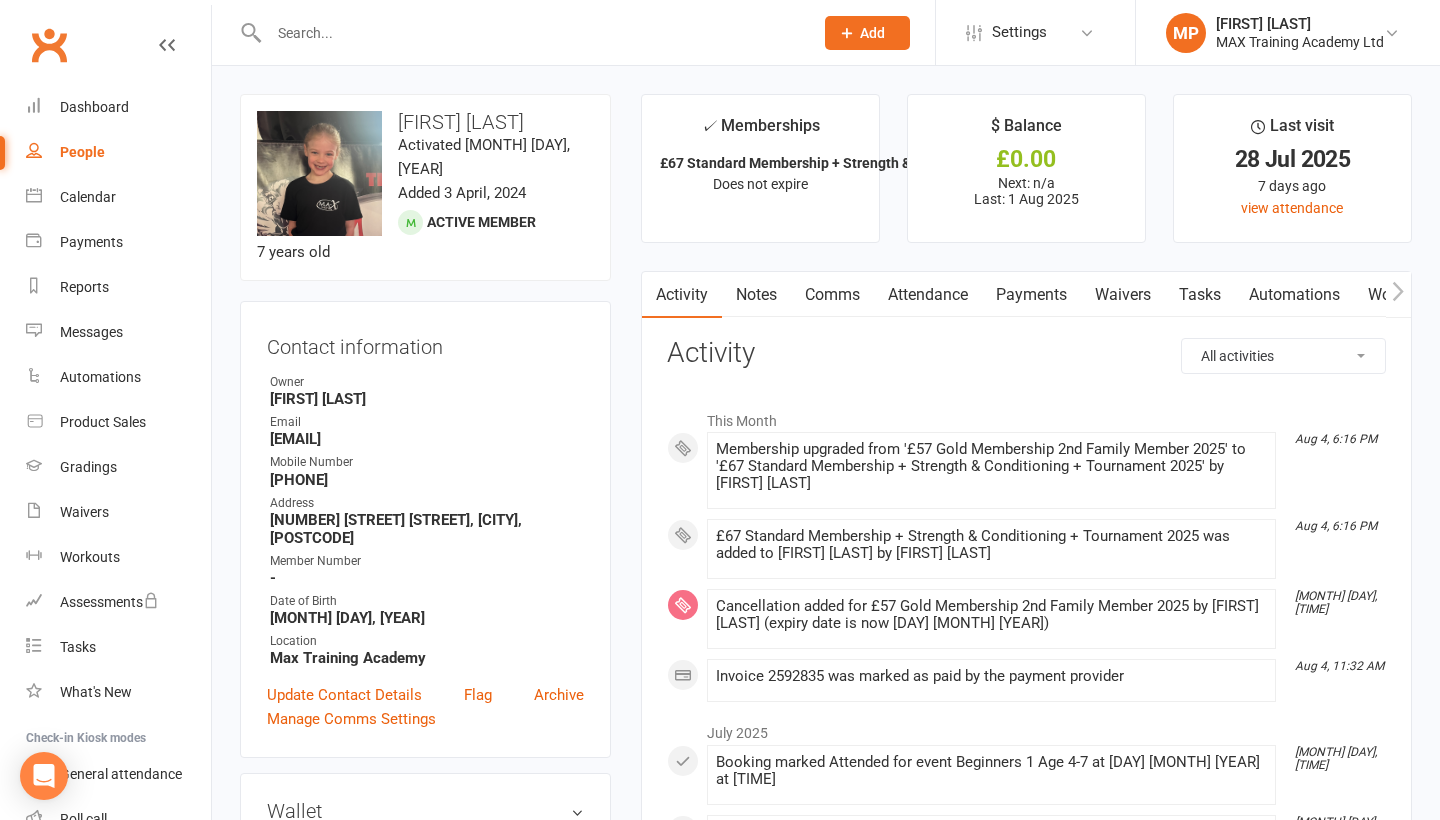 click at bounding box center (531, 33) 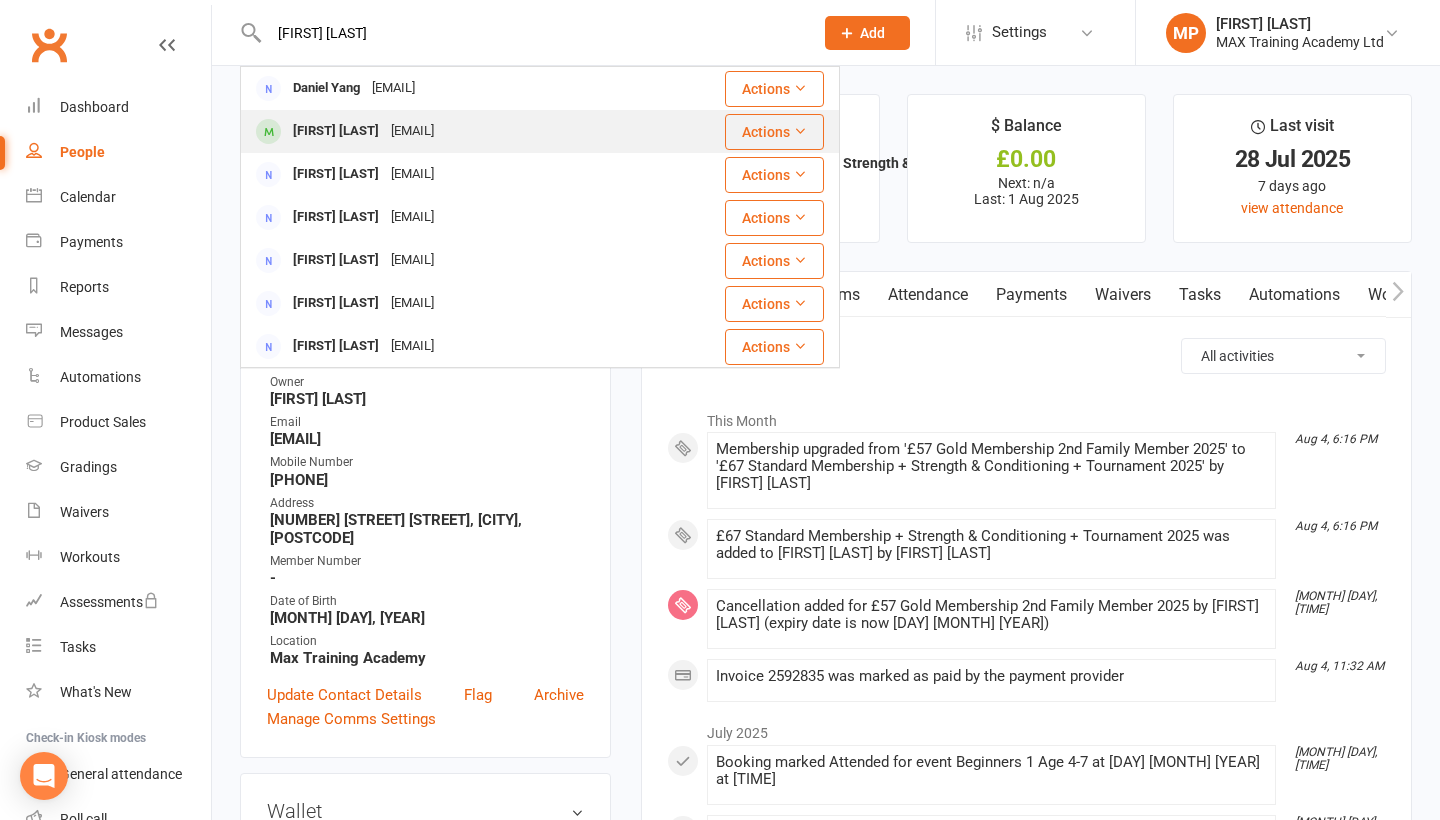 type on "[FIRST] [LAST]" 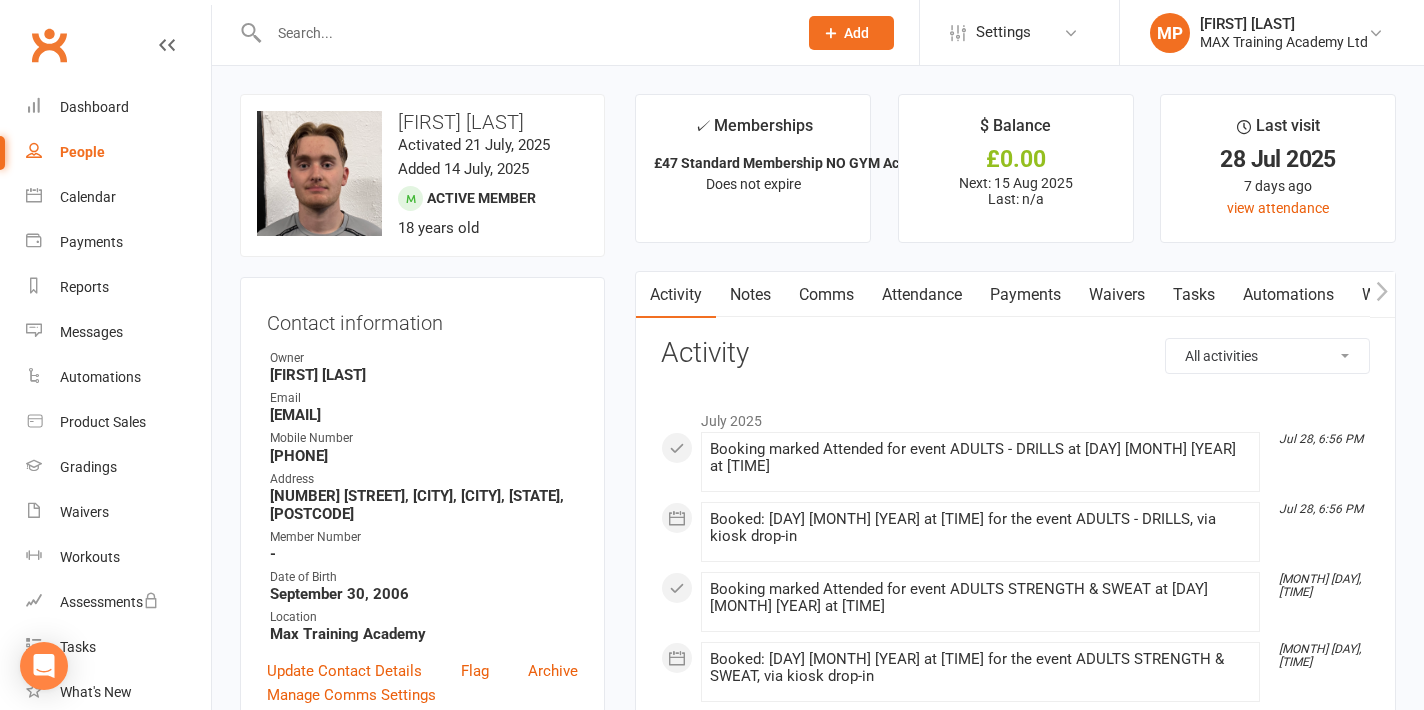 click at bounding box center (511, 32) 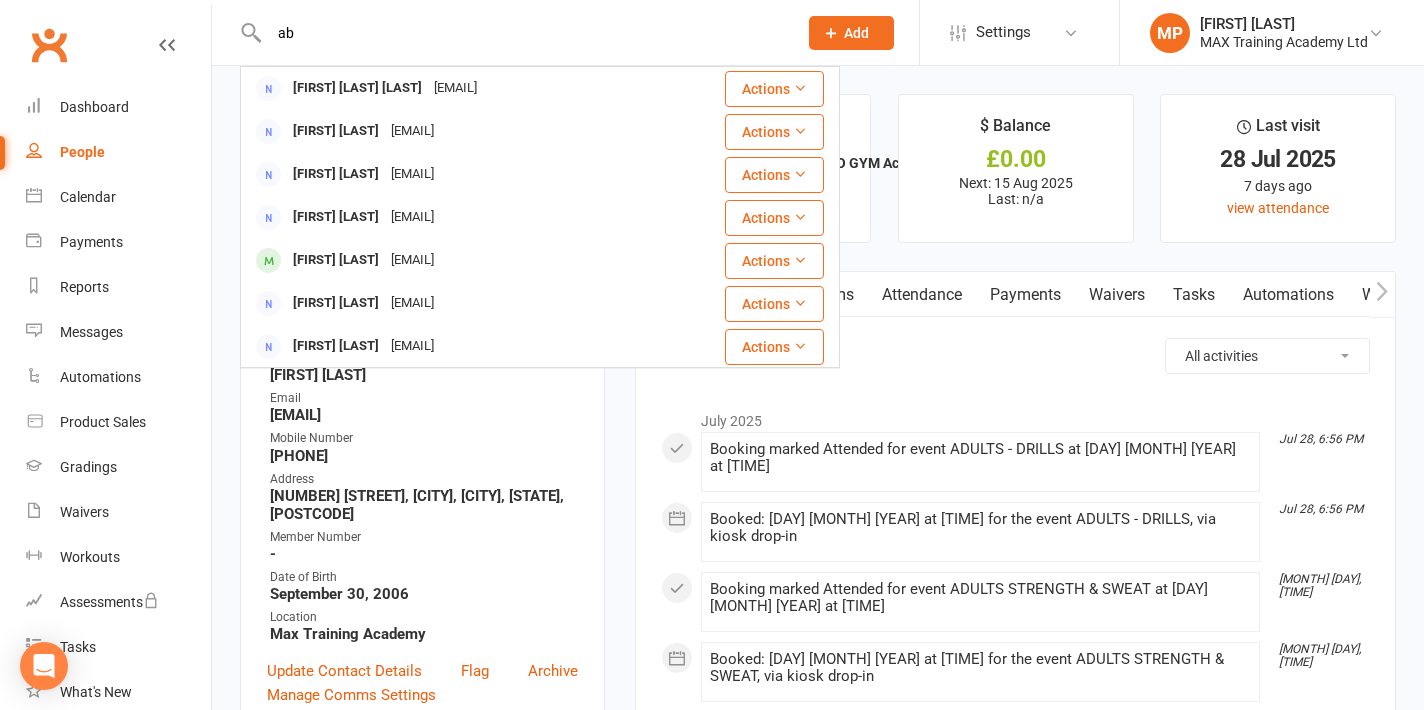 type on "a" 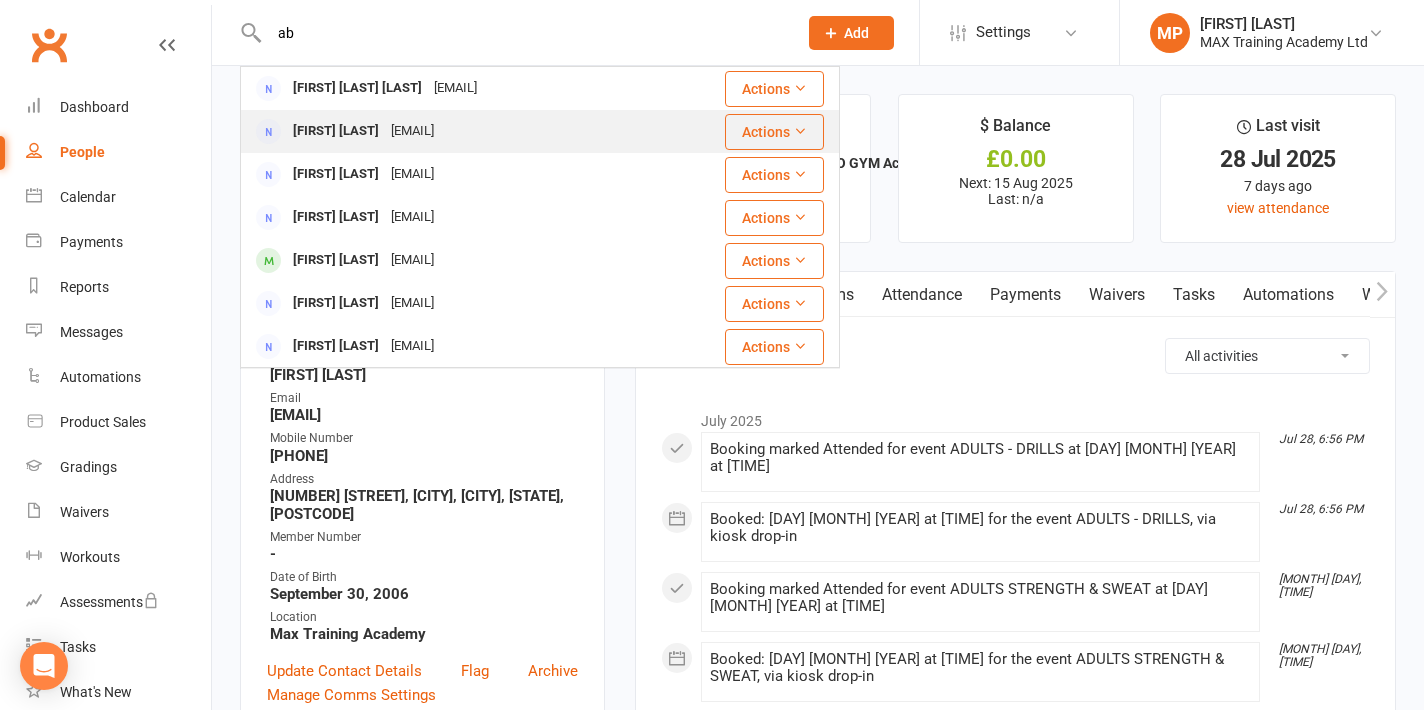 type on "a" 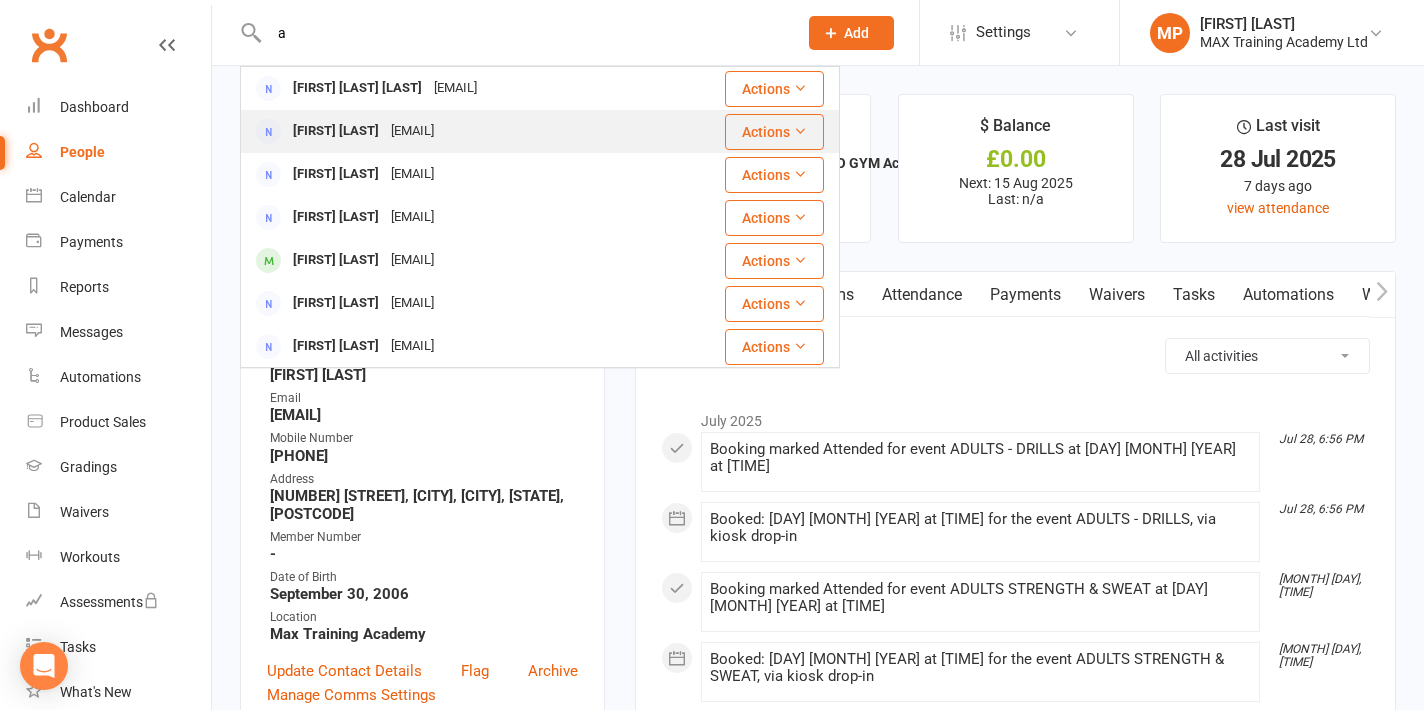 type 